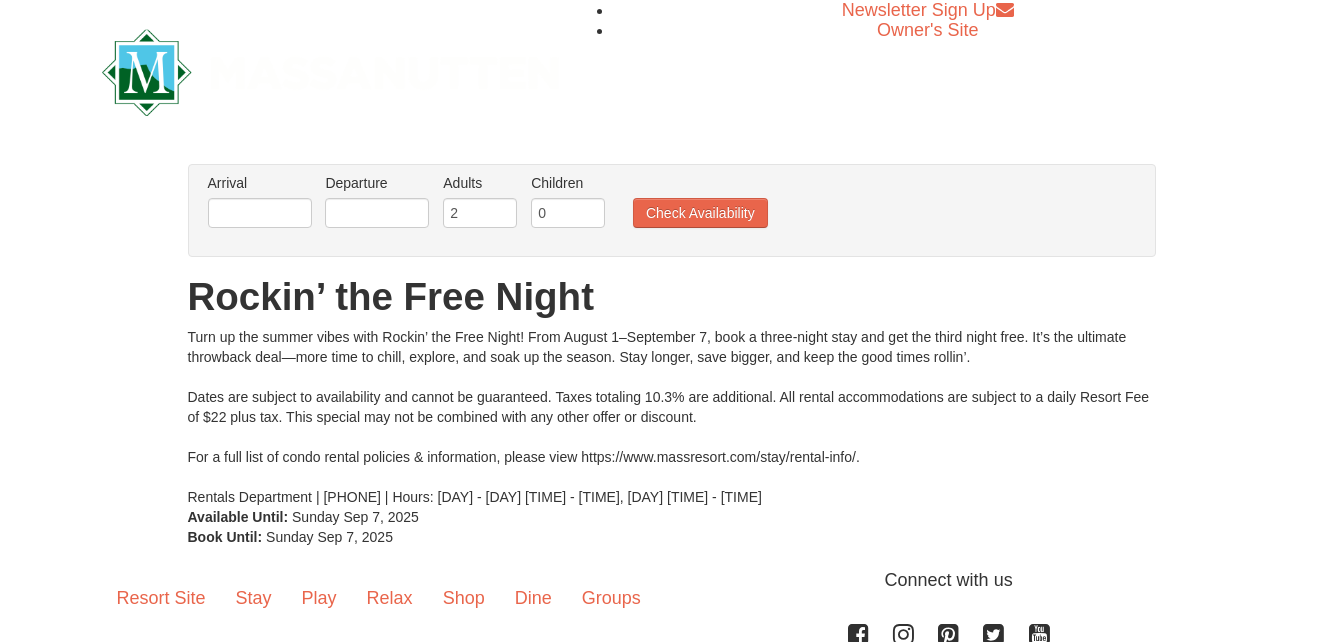 scroll, scrollTop: 0, scrollLeft: 0, axis: both 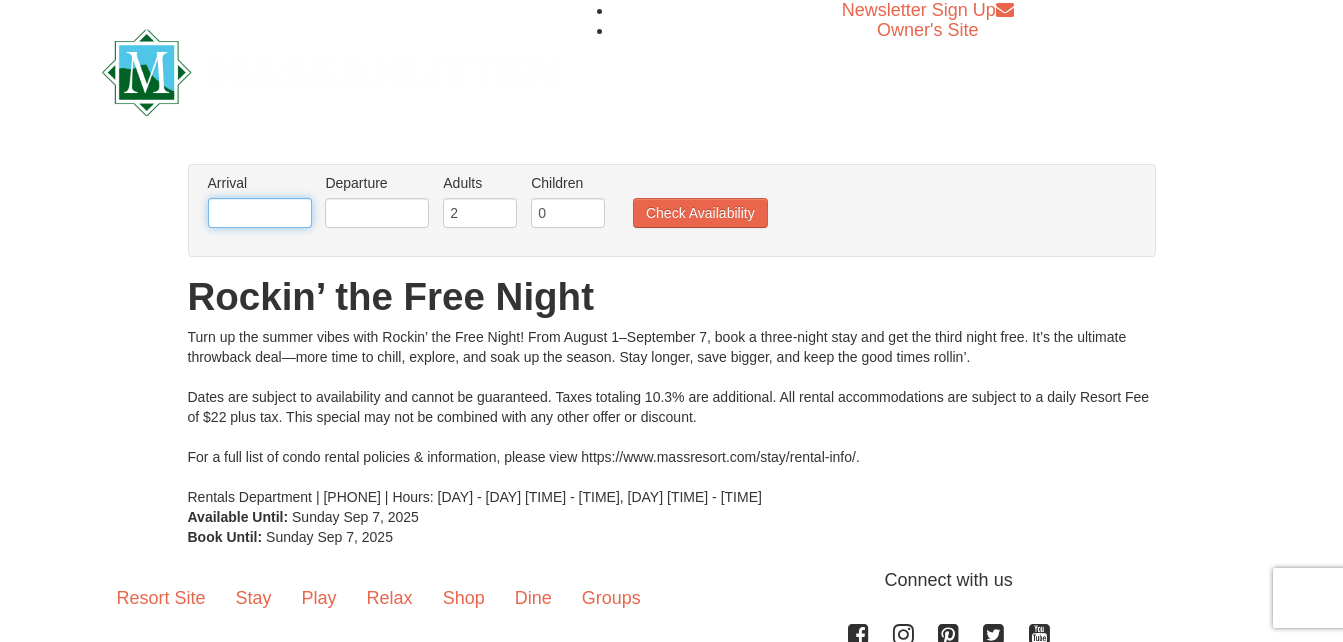 click at bounding box center [260, 213] 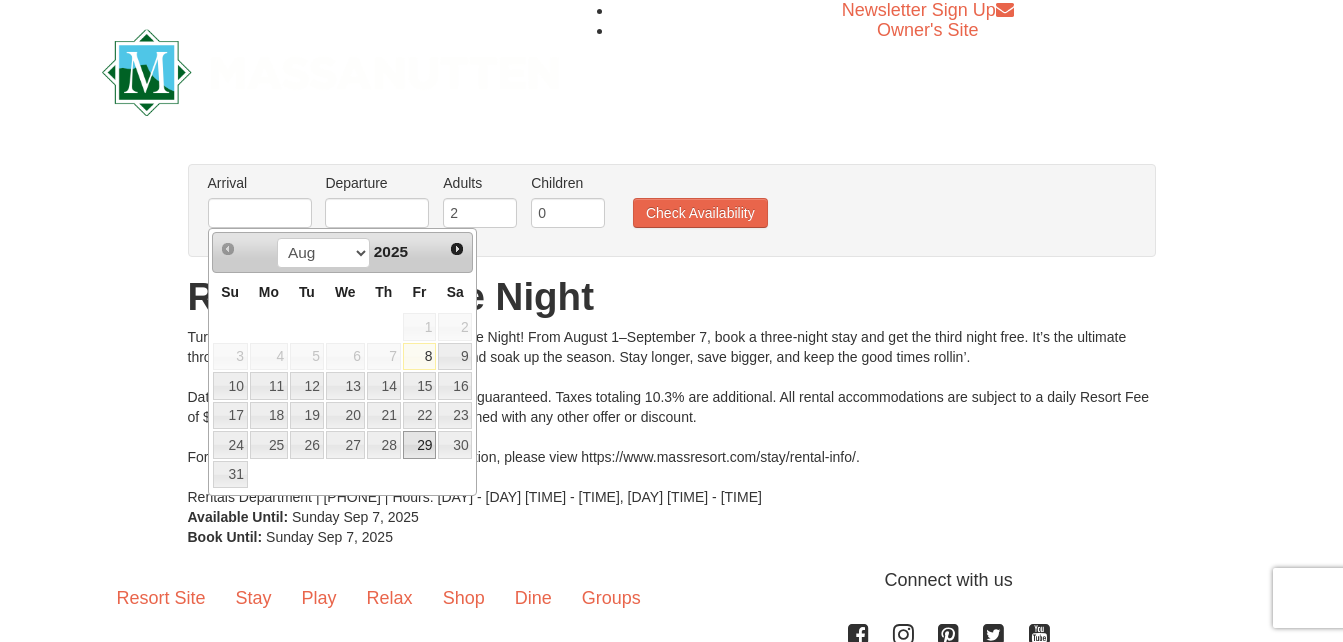 click on "29" at bounding box center (420, 445) 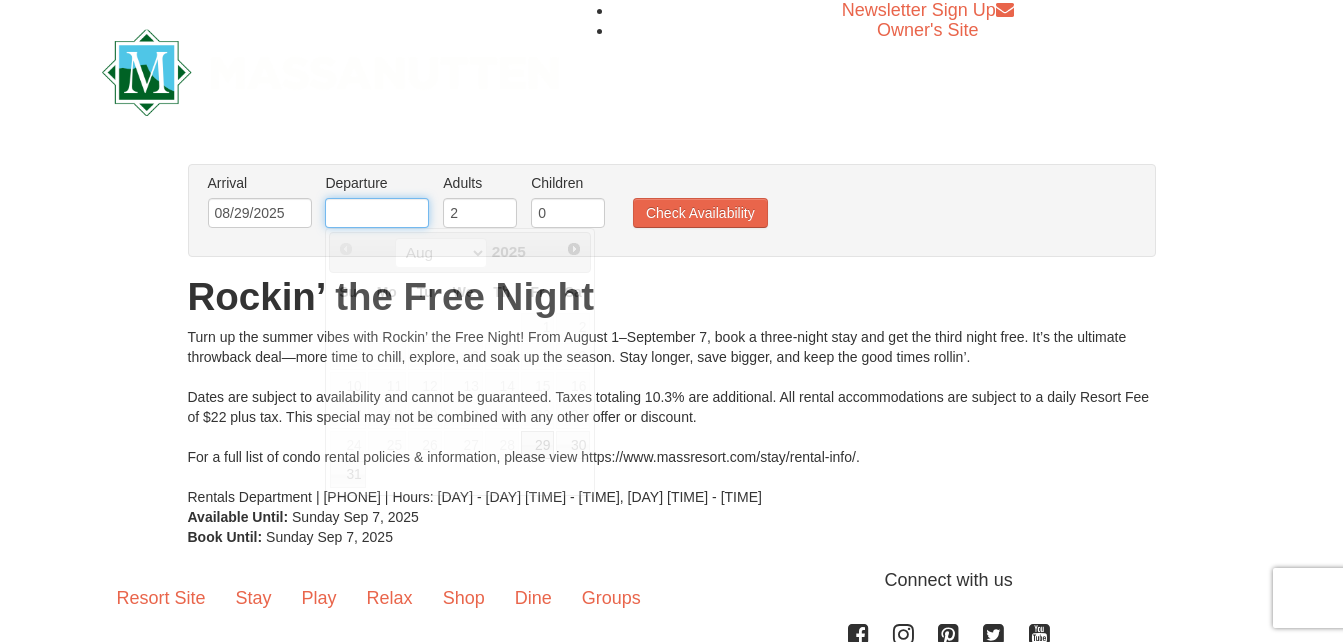 click at bounding box center [377, 213] 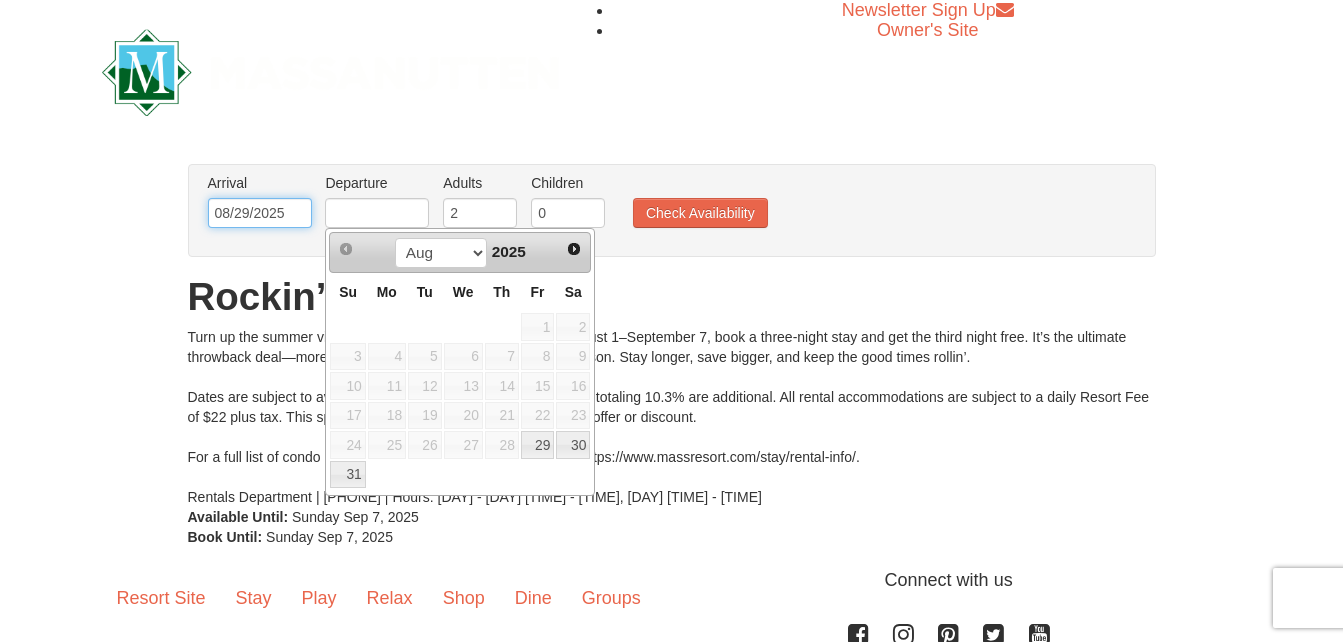 click on "08/29/2025" at bounding box center [260, 213] 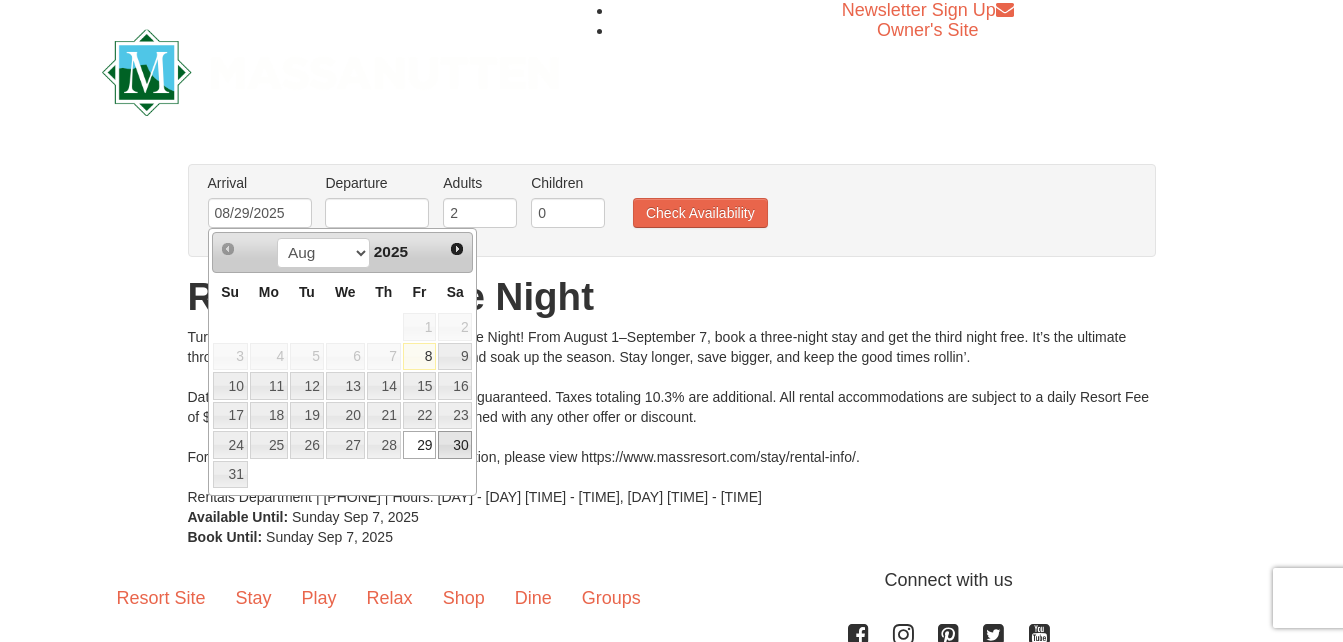 click on "30" at bounding box center (455, 445) 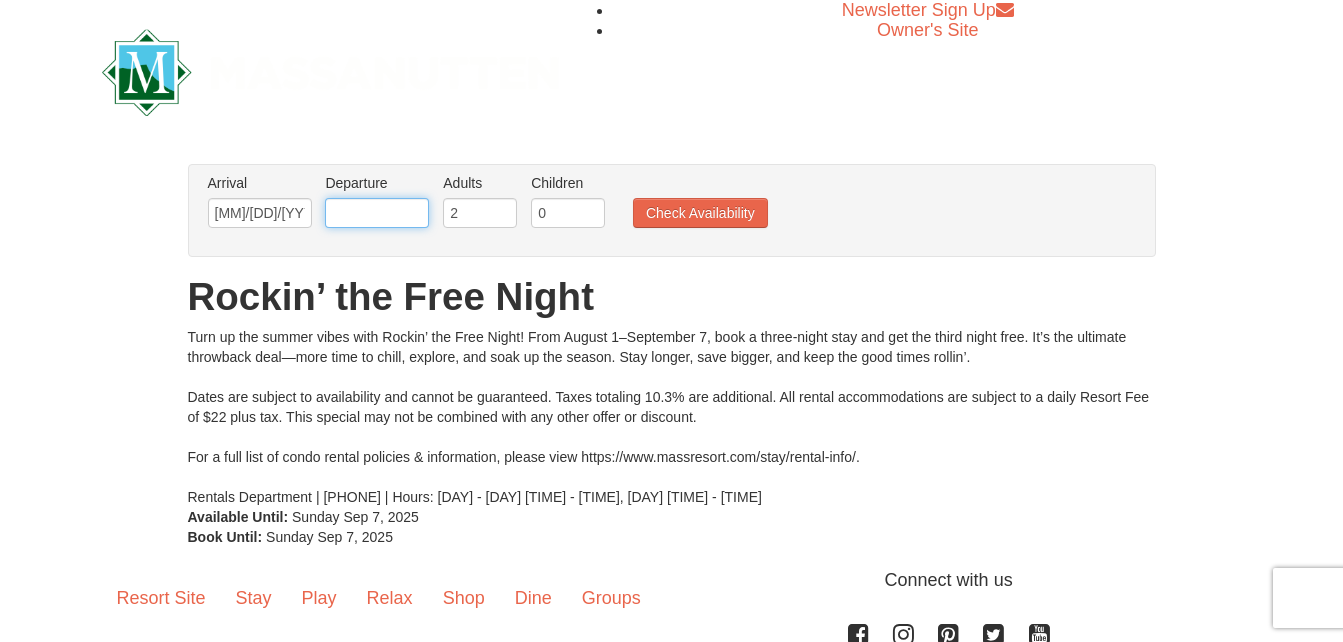 click at bounding box center (377, 213) 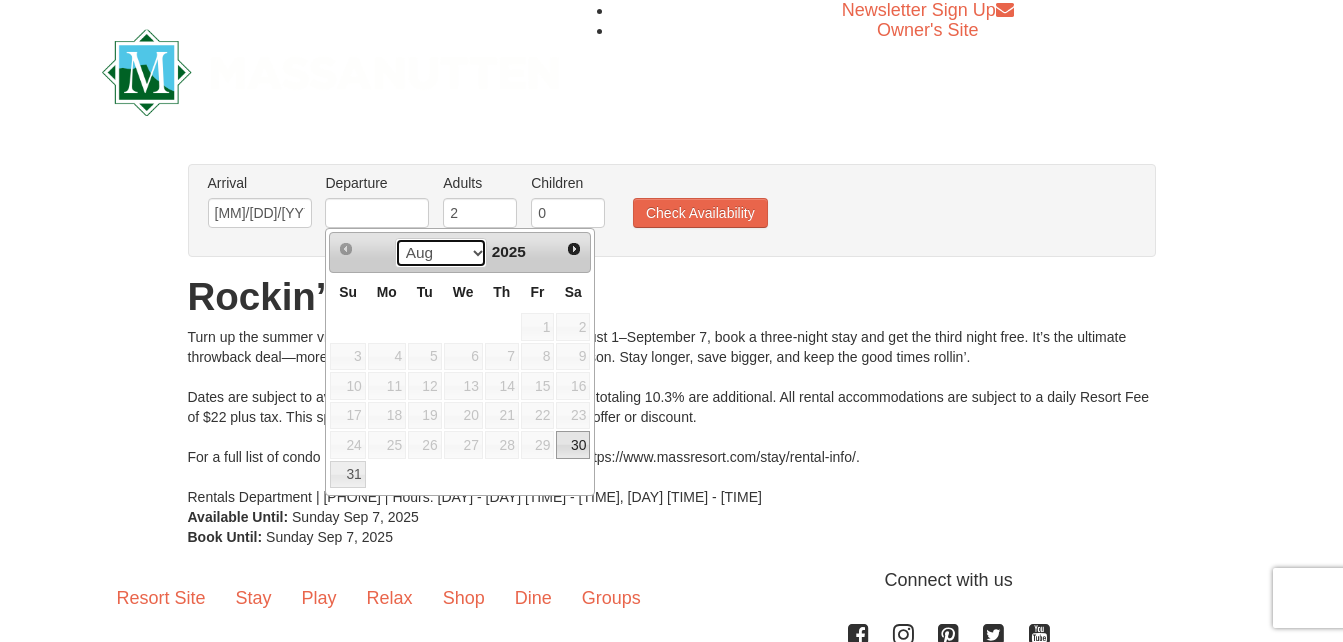 click on "Aug Sep" at bounding box center (441, 253) 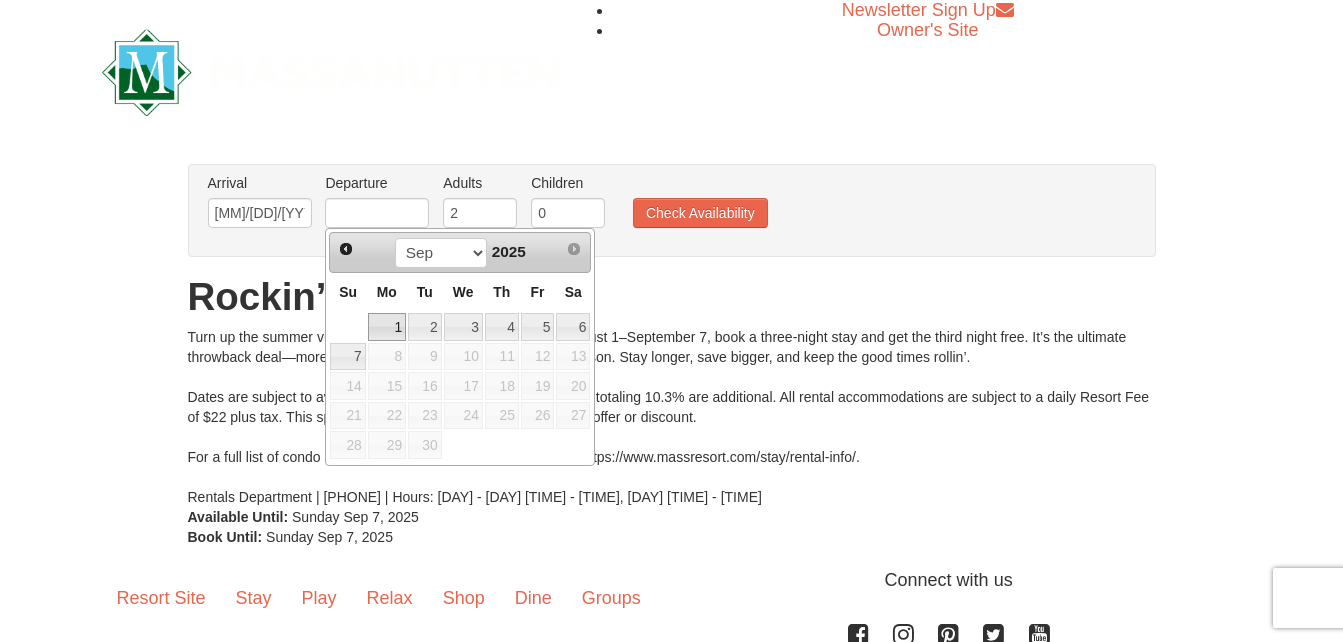 click on "1" at bounding box center [387, 327] 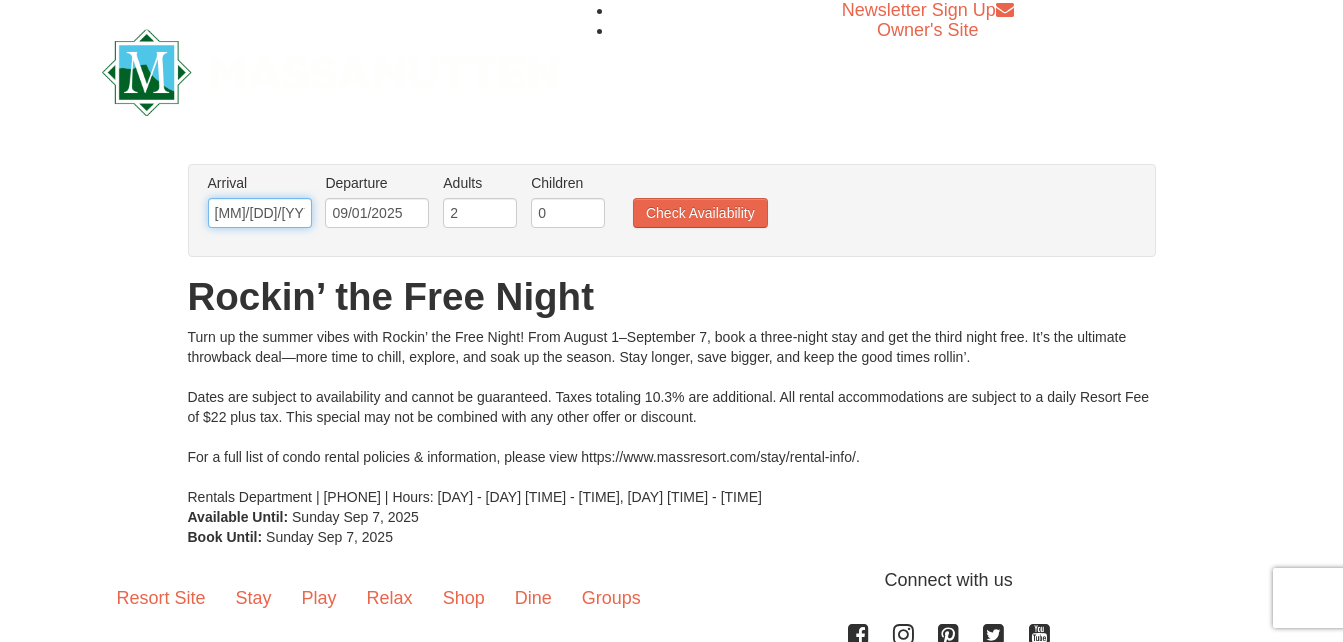 click on "08/30/2025" at bounding box center [260, 213] 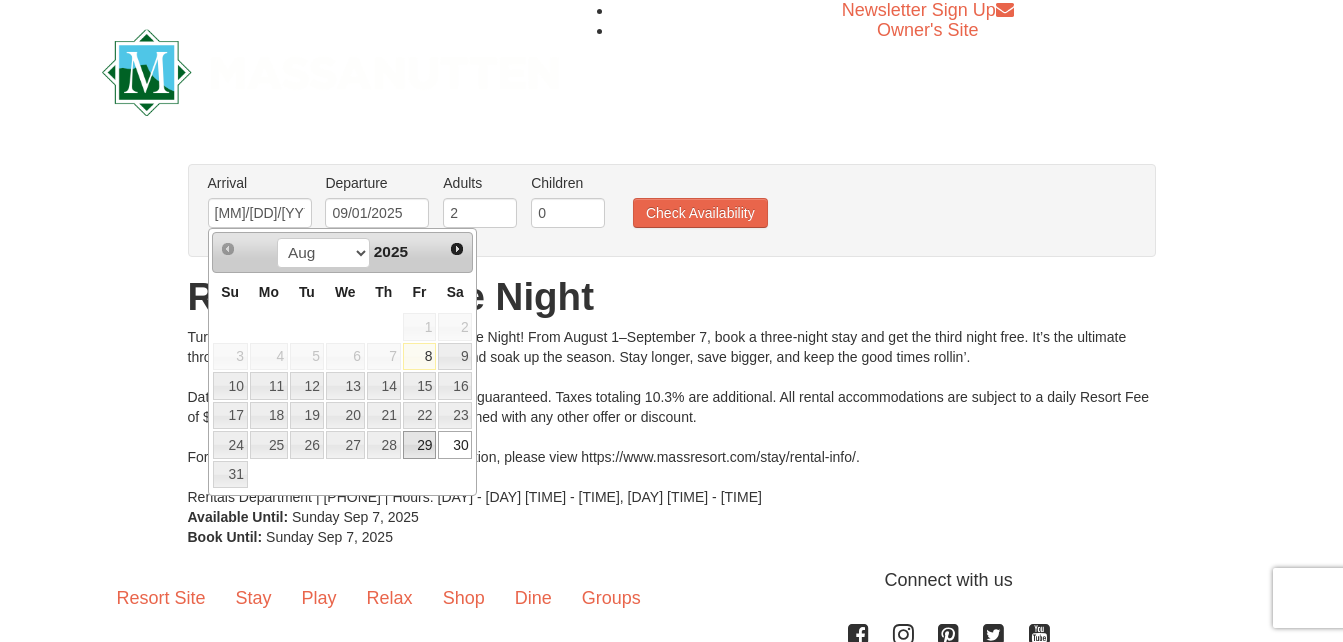 click on "29" at bounding box center [420, 445] 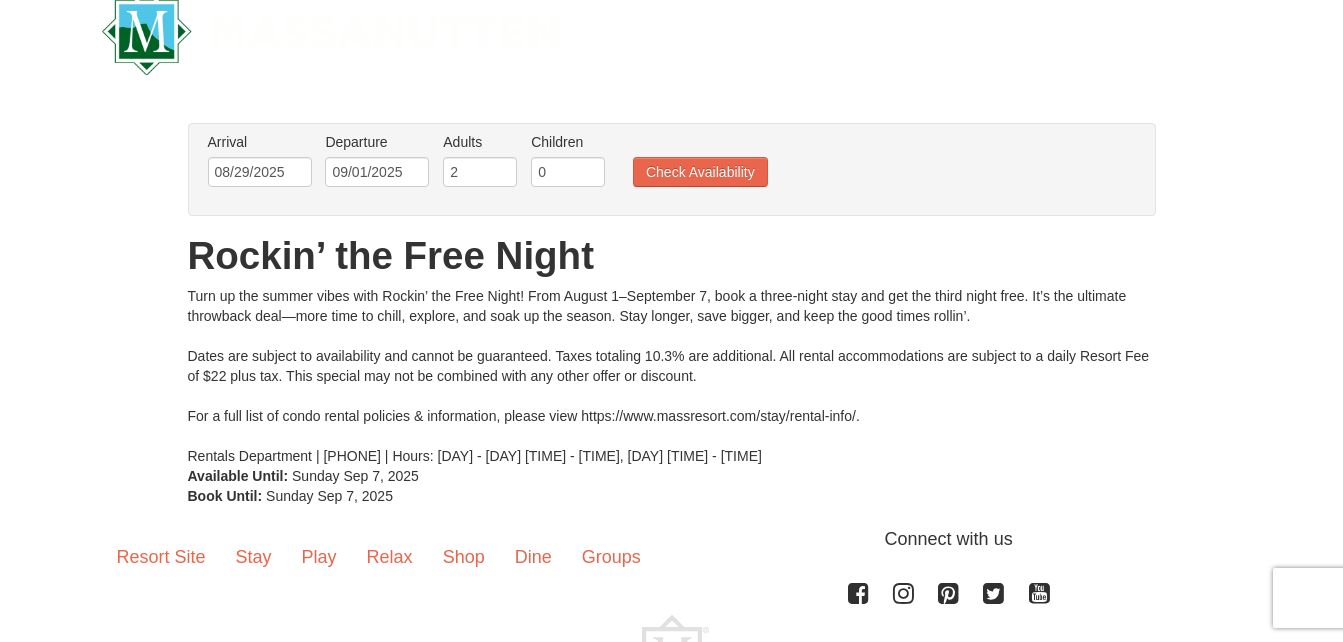 scroll, scrollTop: 0, scrollLeft: 0, axis: both 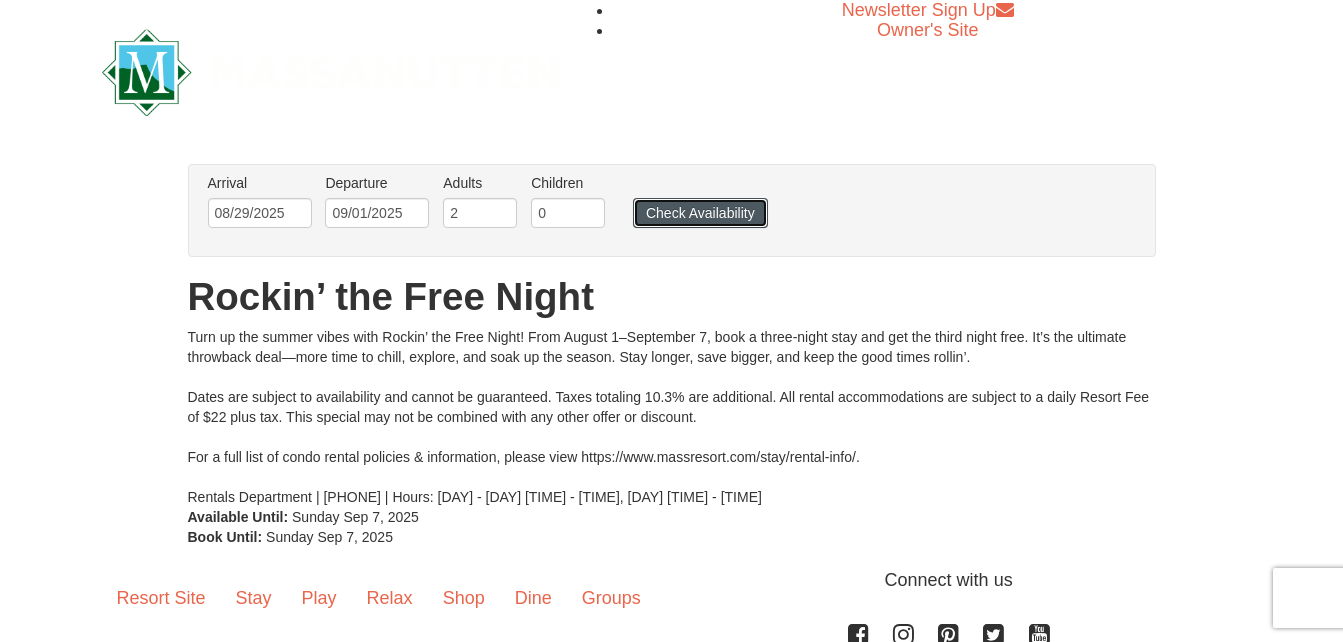 click on "Check Availability" at bounding box center (700, 213) 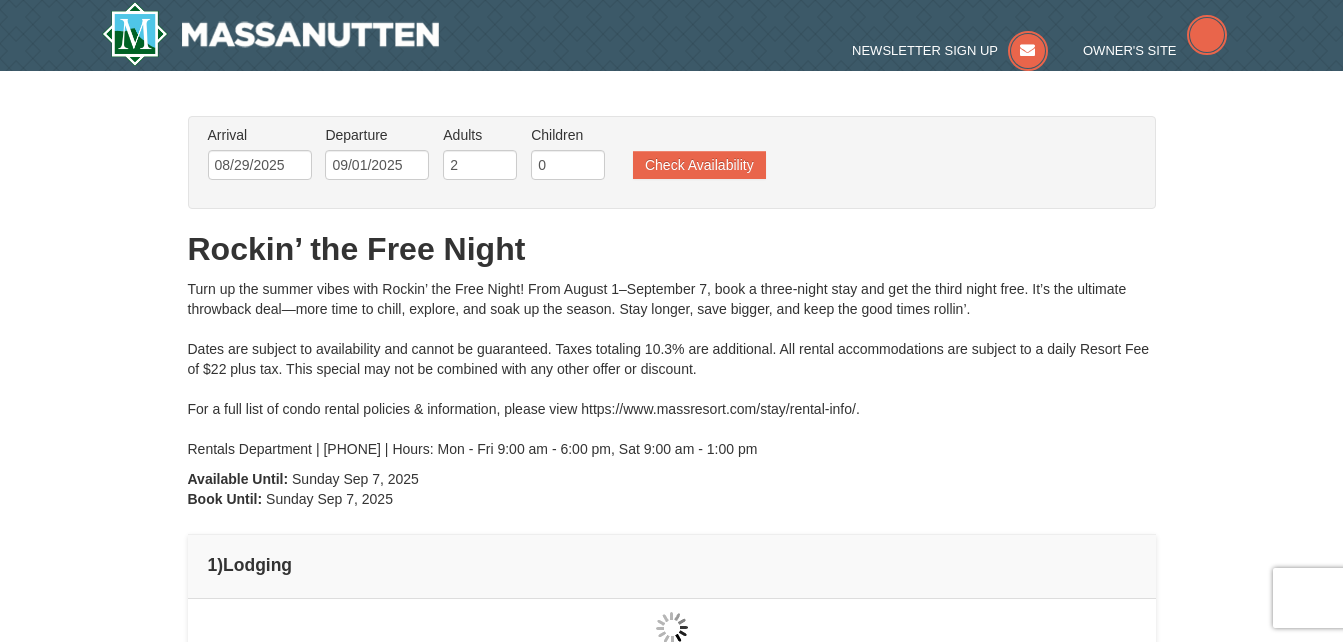 scroll, scrollTop: 0, scrollLeft: 0, axis: both 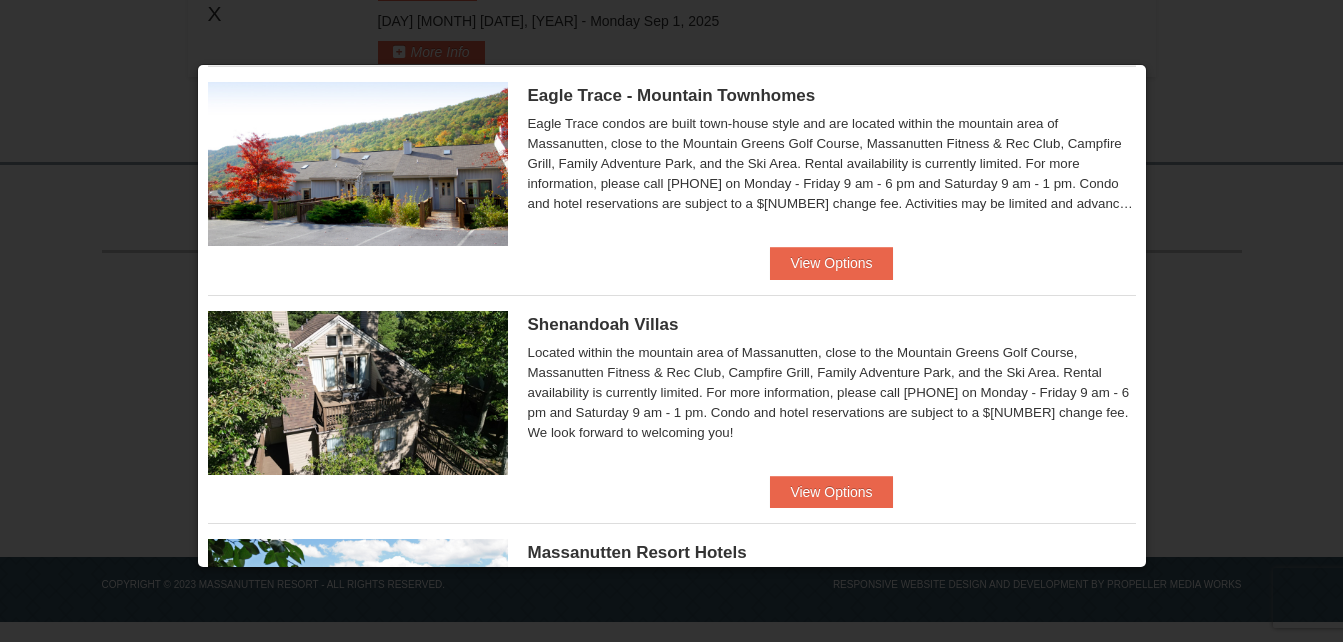 click at bounding box center (358, 393) 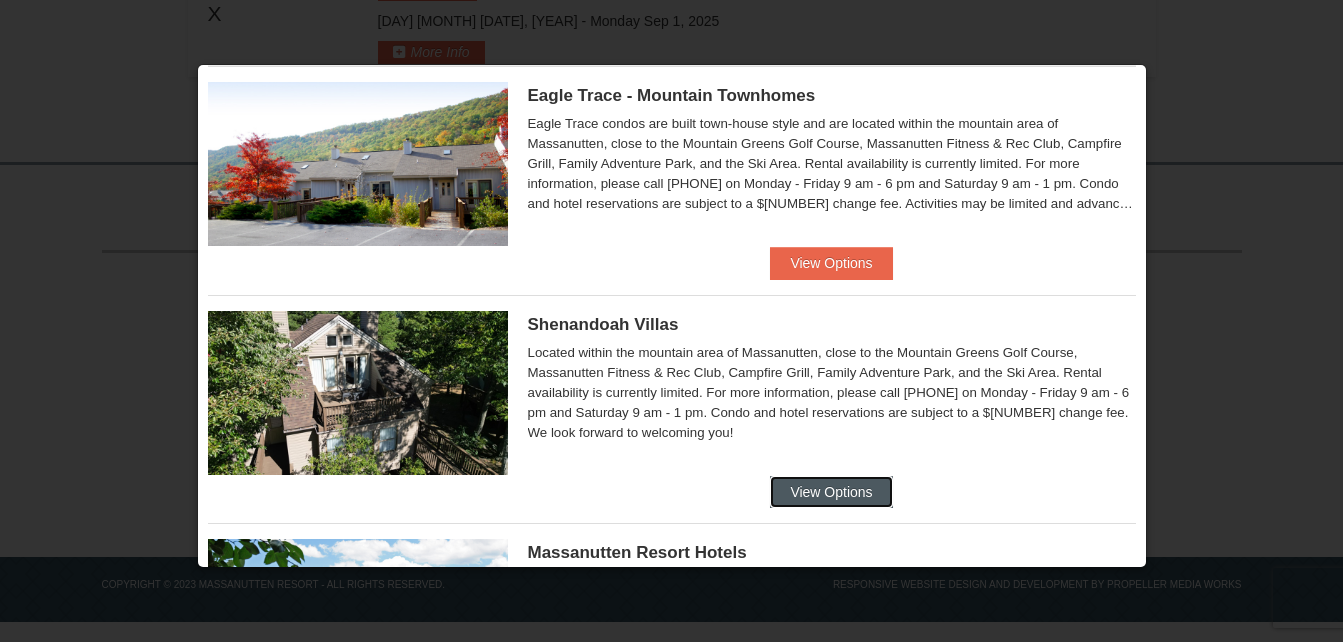 click on "View Options" at bounding box center [831, 492] 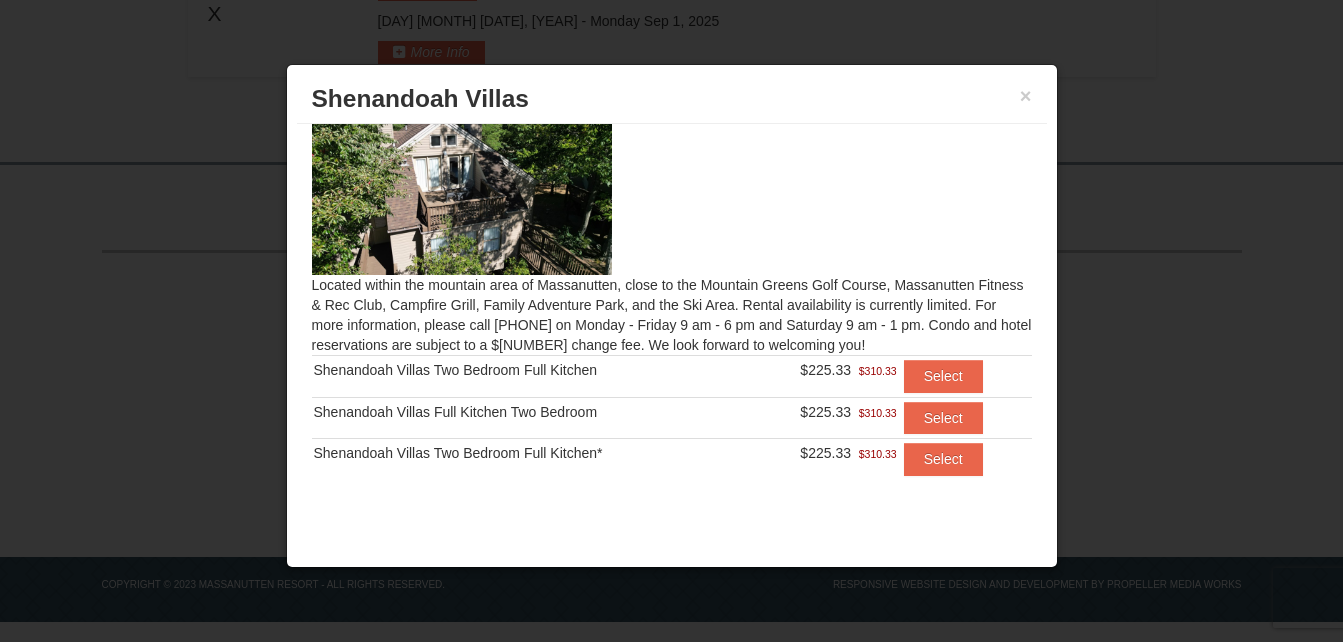 scroll, scrollTop: 0, scrollLeft: 0, axis: both 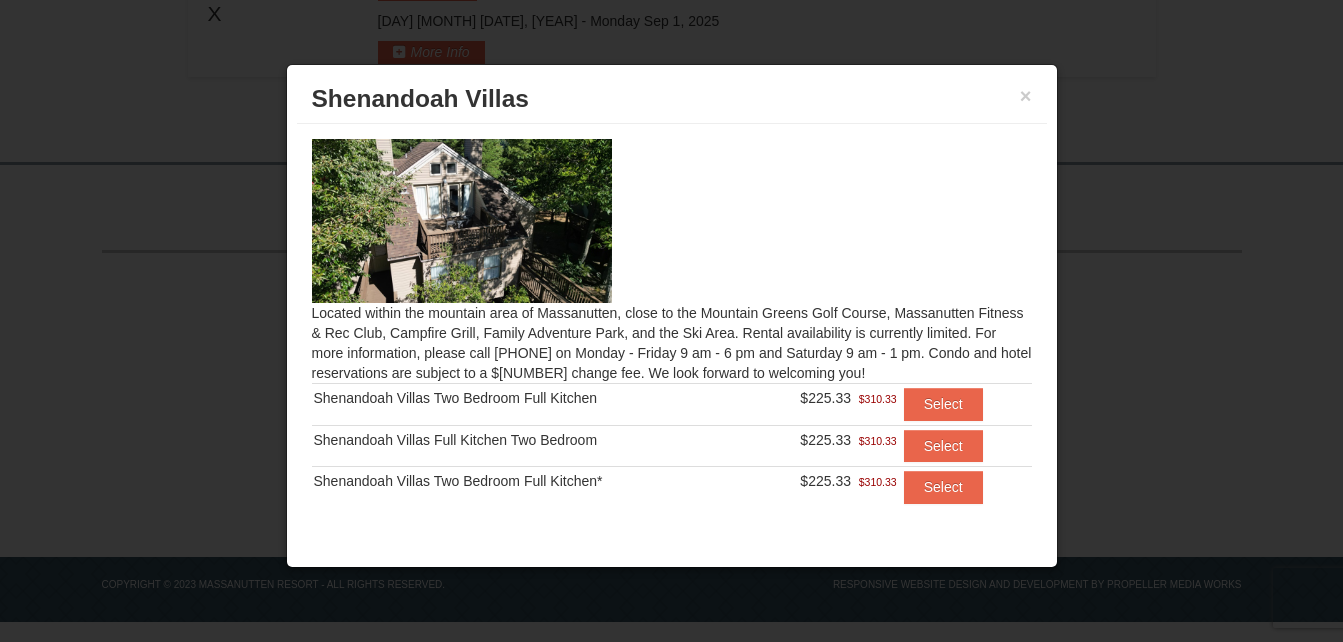 click at bounding box center [462, 221] 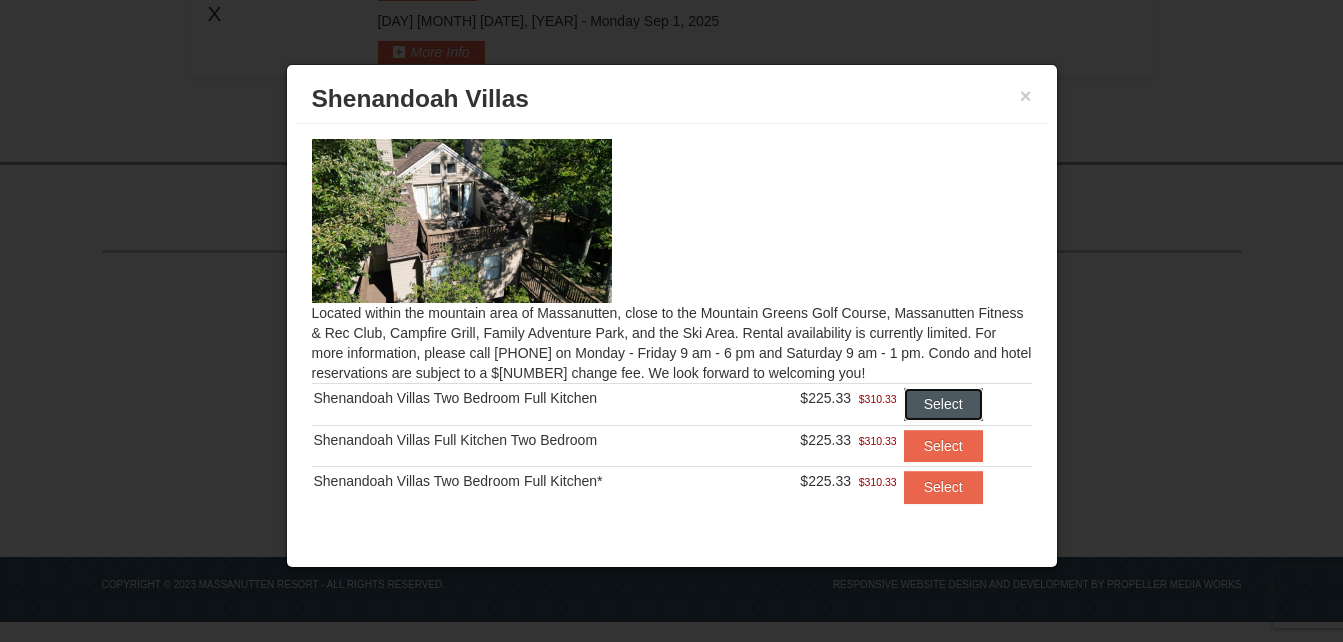 click on "Select" at bounding box center [943, 404] 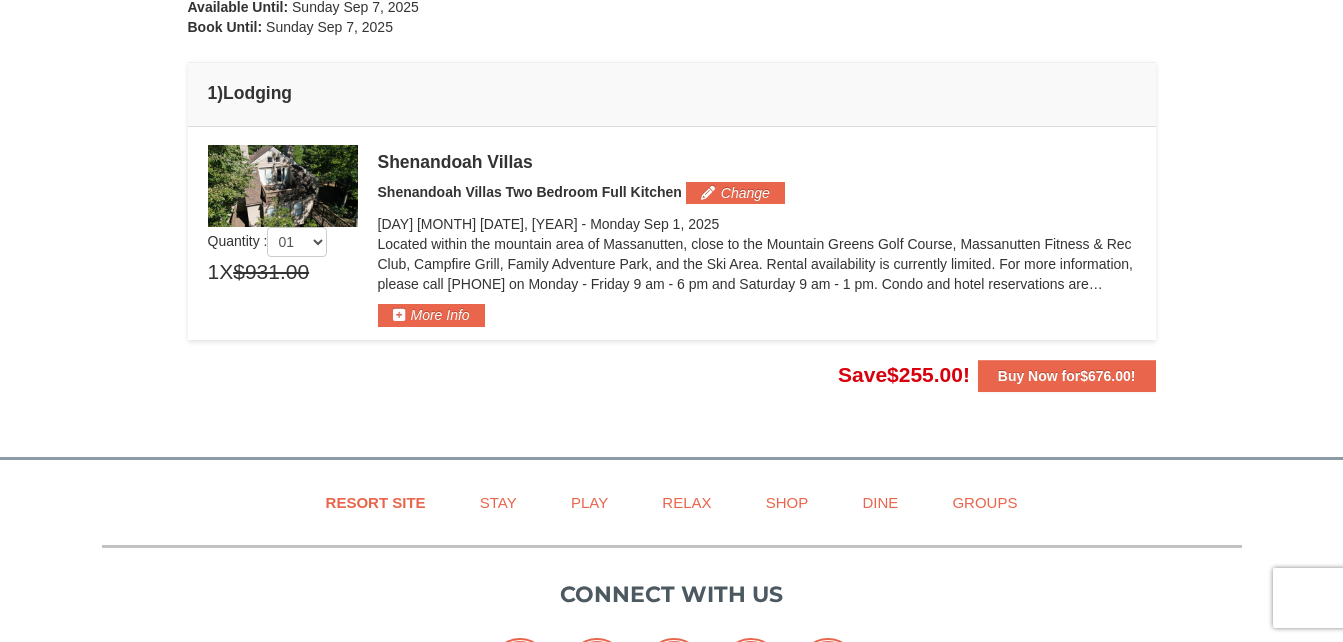 scroll, scrollTop: 429, scrollLeft: 0, axis: vertical 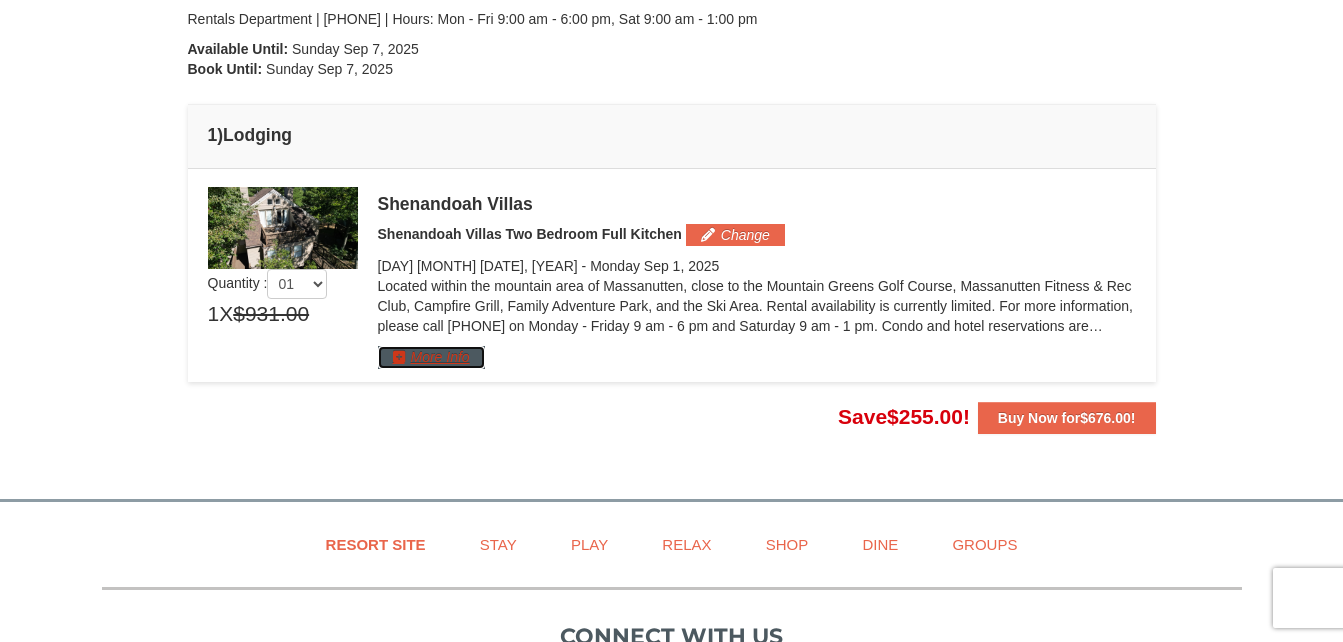 click on "More Info" at bounding box center (431, 357) 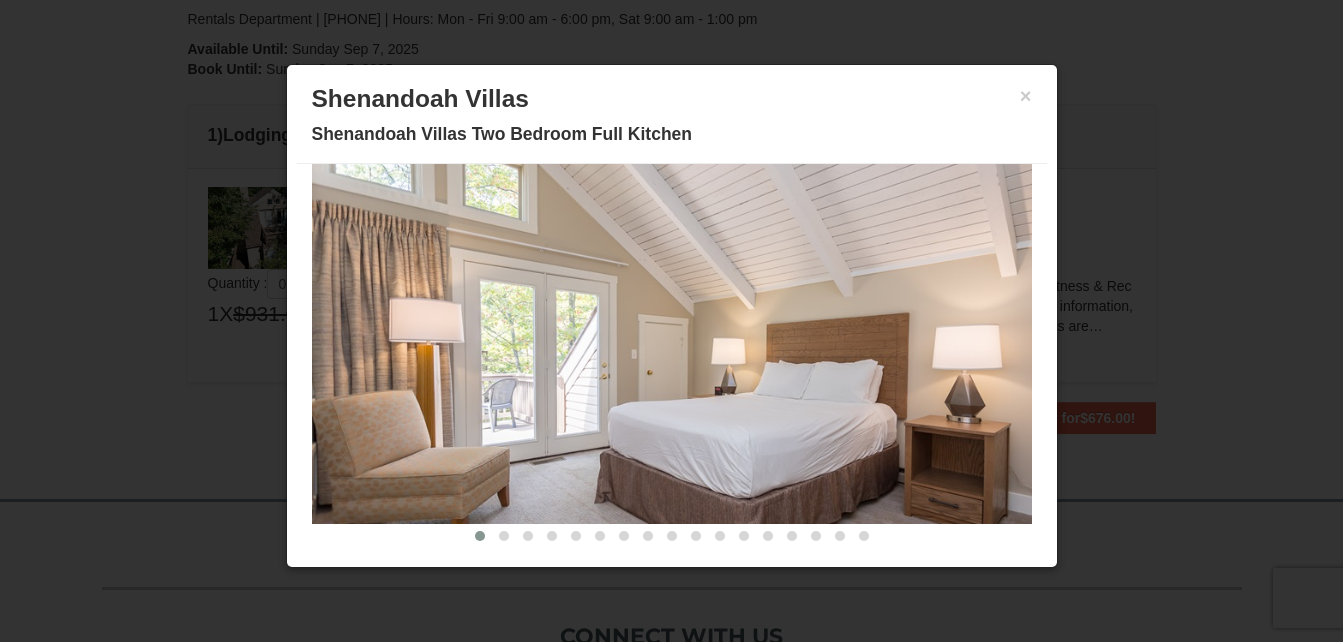 scroll, scrollTop: 113, scrollLeft: 0, axis: vertical 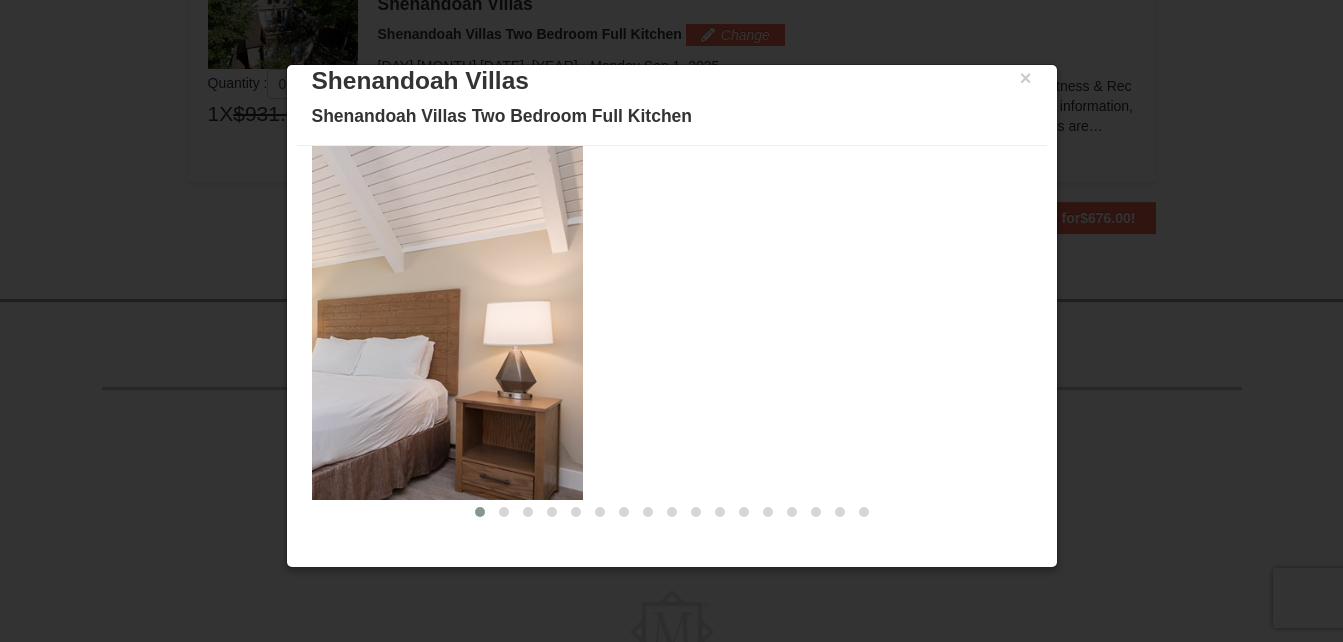 drag, startPoint x: 889, startPoint y: 387, endPoint x: 186, endPoint y: 385, distance: 703.00287 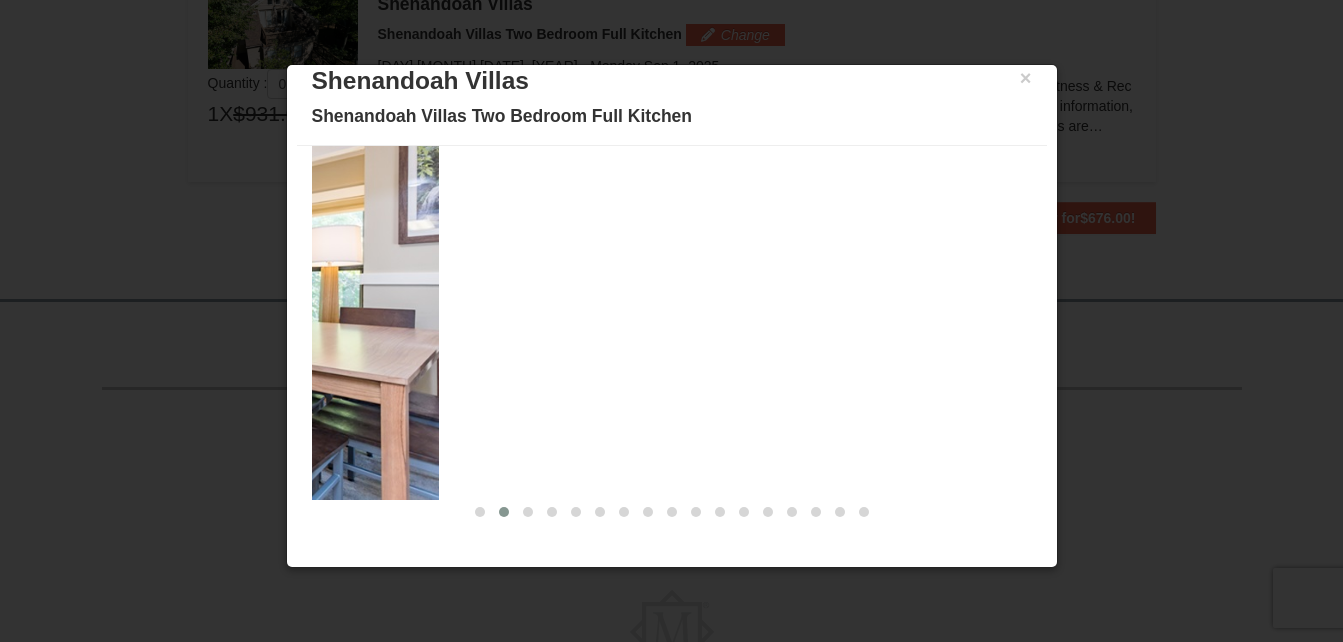 drag, startPoint x: 931, startPoint y: 399, endPoint x: 213, endPoint y: 367, distance: 718.71277 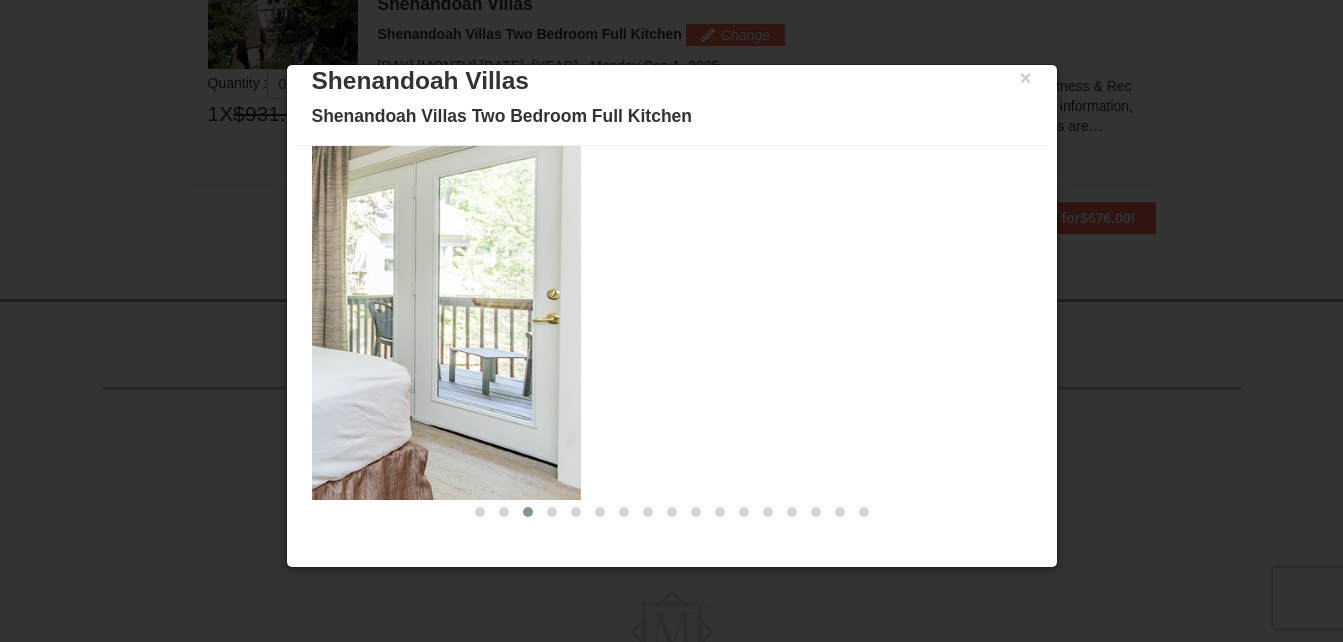 drag, startPoint x: 916, startPoint y: 397, endPoint x: 261, endPoint y: 386, distance: 655.09235 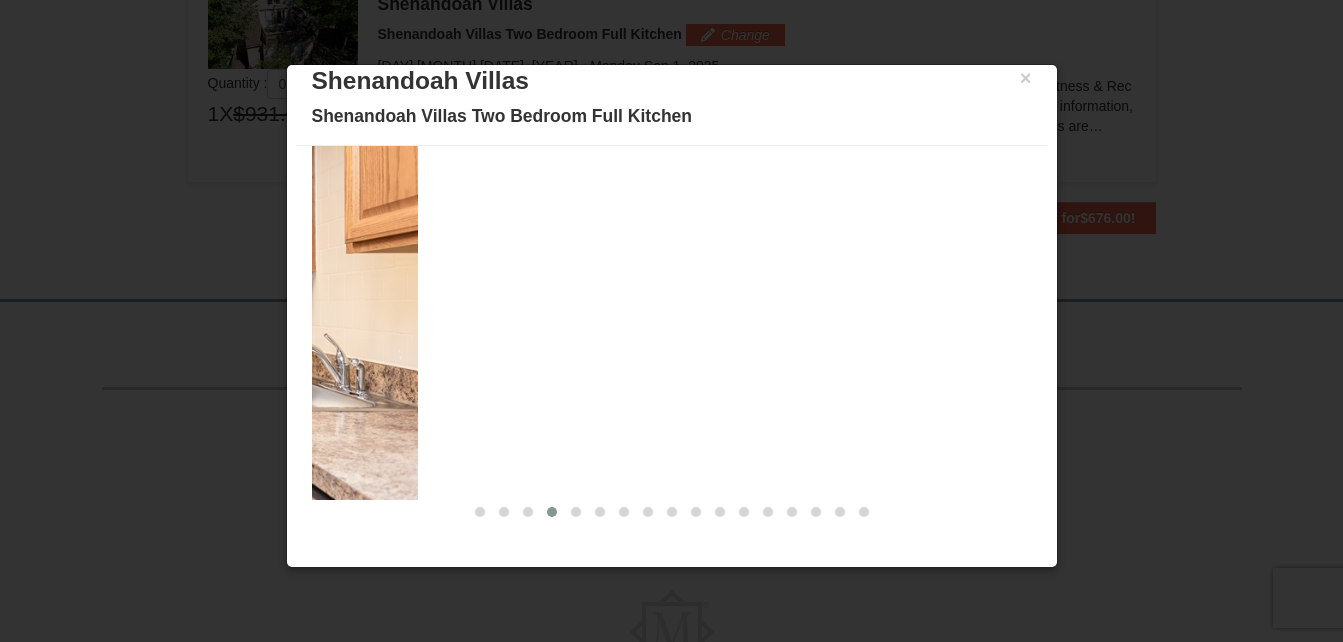 drag, startPoint x: 864, startPoint y: 418, endPoint x: 209, endPoint y: 404, distance: 655.1496 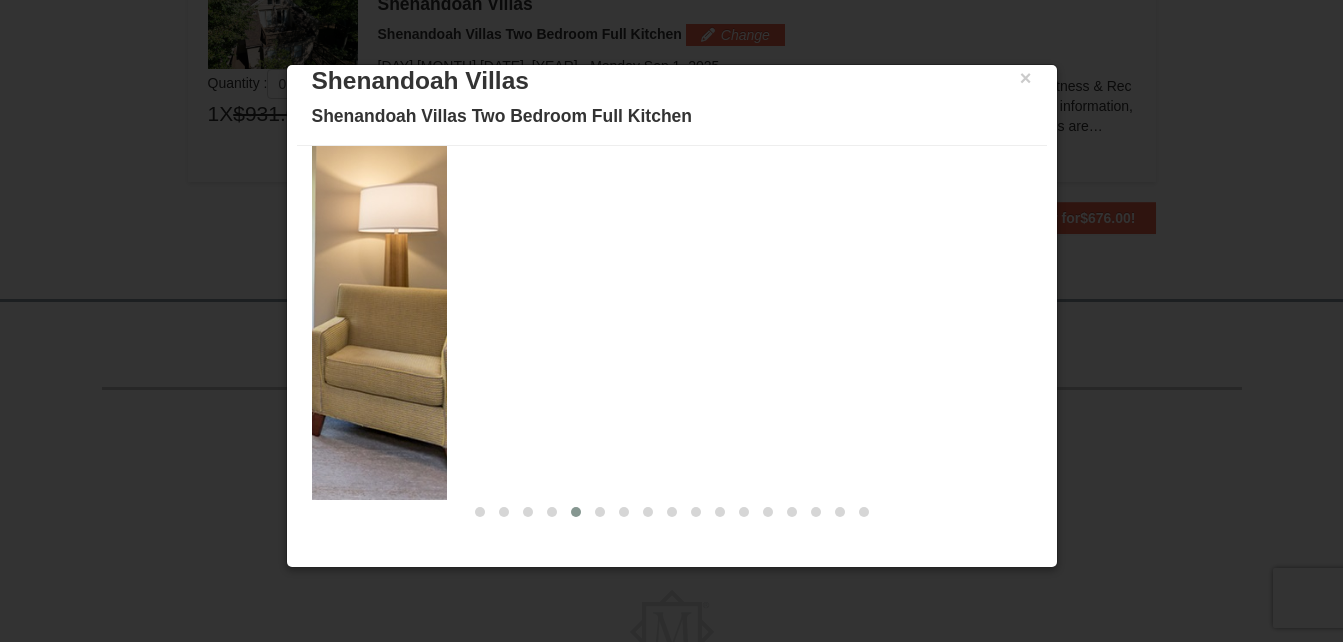 drag, startPoint x: 919, startPoint y: 417, endPoint x: 256, endPoint y: 385, distance: 663.7718 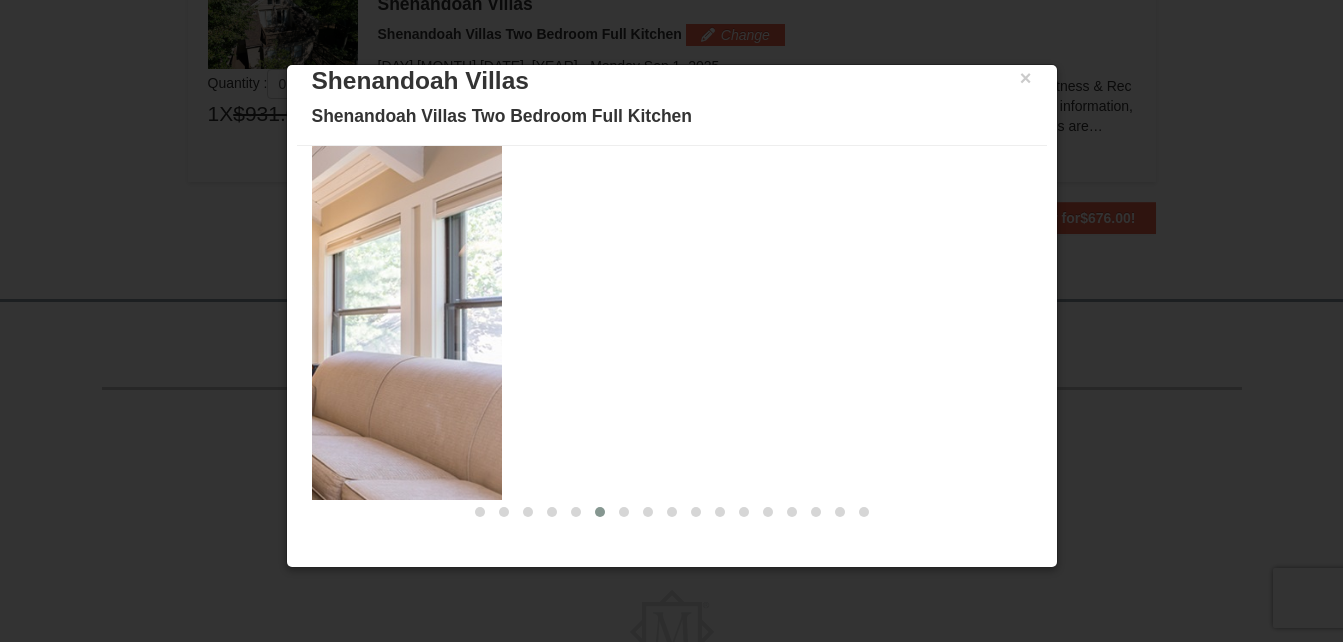 drag, startPoint x: 899, startPoint y: 428, endPoint x: 328, endPoint y: 397, distance: 571.8409 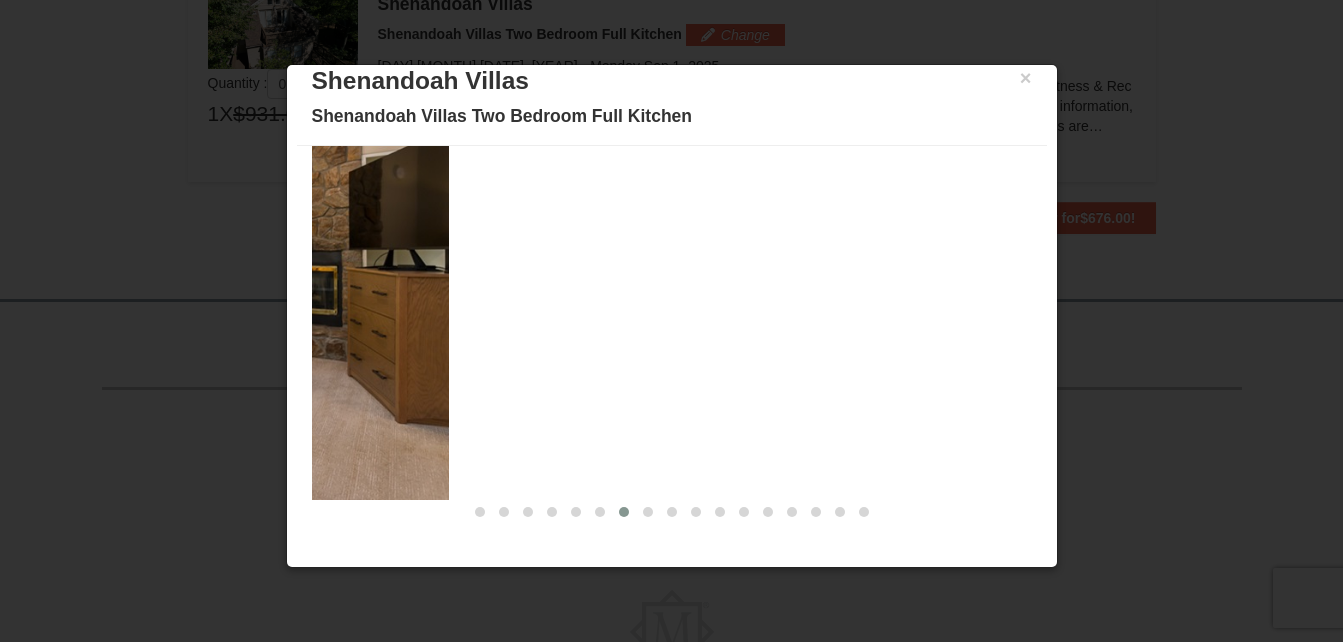 drag, startPoint x: 905, startPoint y: 426, endPoint x: 202, endPoint y: 412, distance: 703.1394 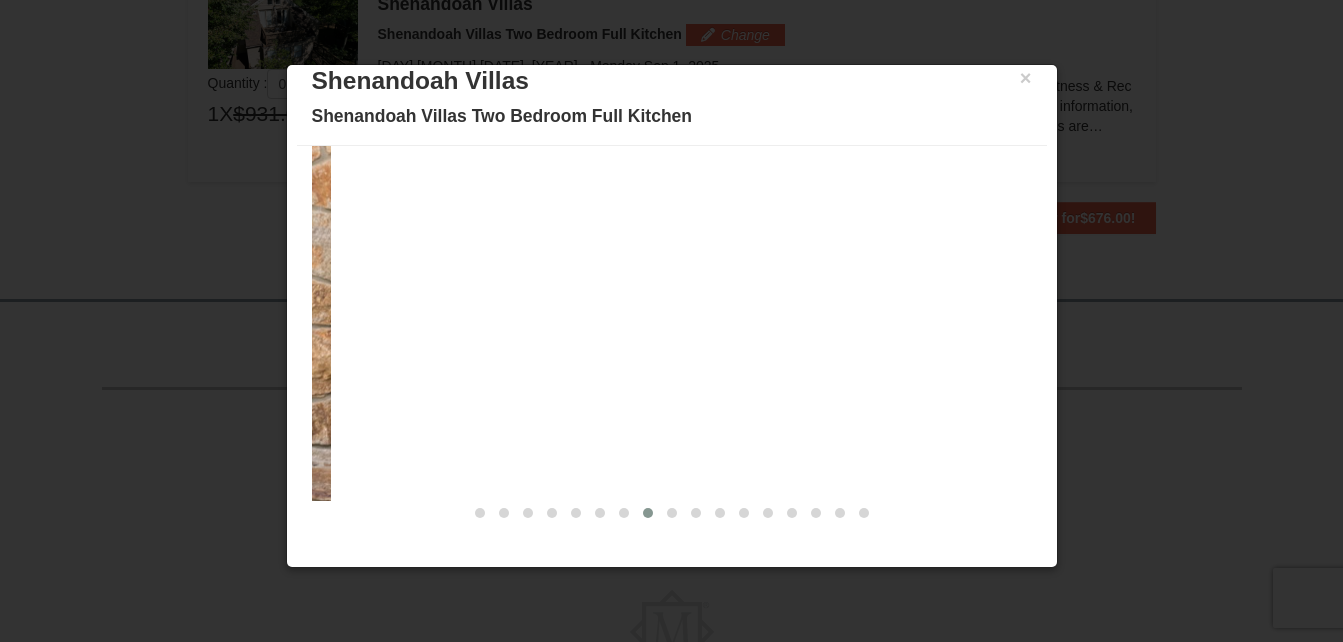 drag, startPoint x: 925, startPoint y: 432, endPoint x: 224, endPoint y: 422, distance: 701.07135 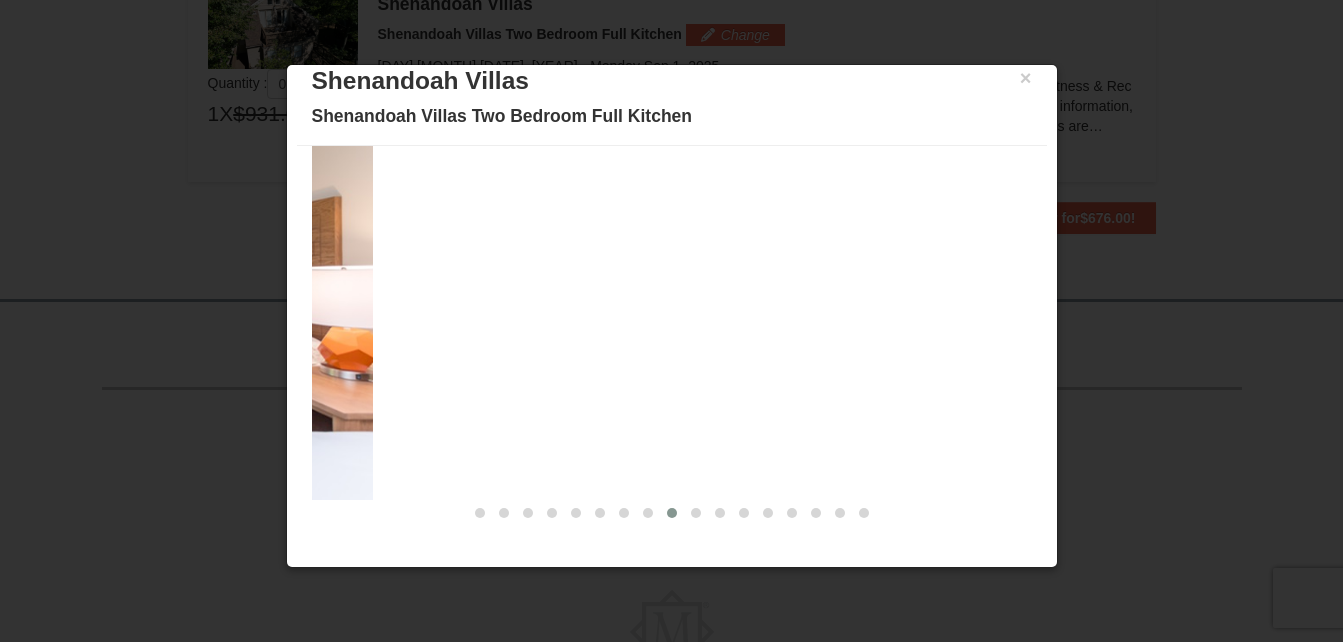 drag, startPoint x: 889, startPoint y: 414, endPoint x: 213, endPoint y: 395, distance: 676.26697 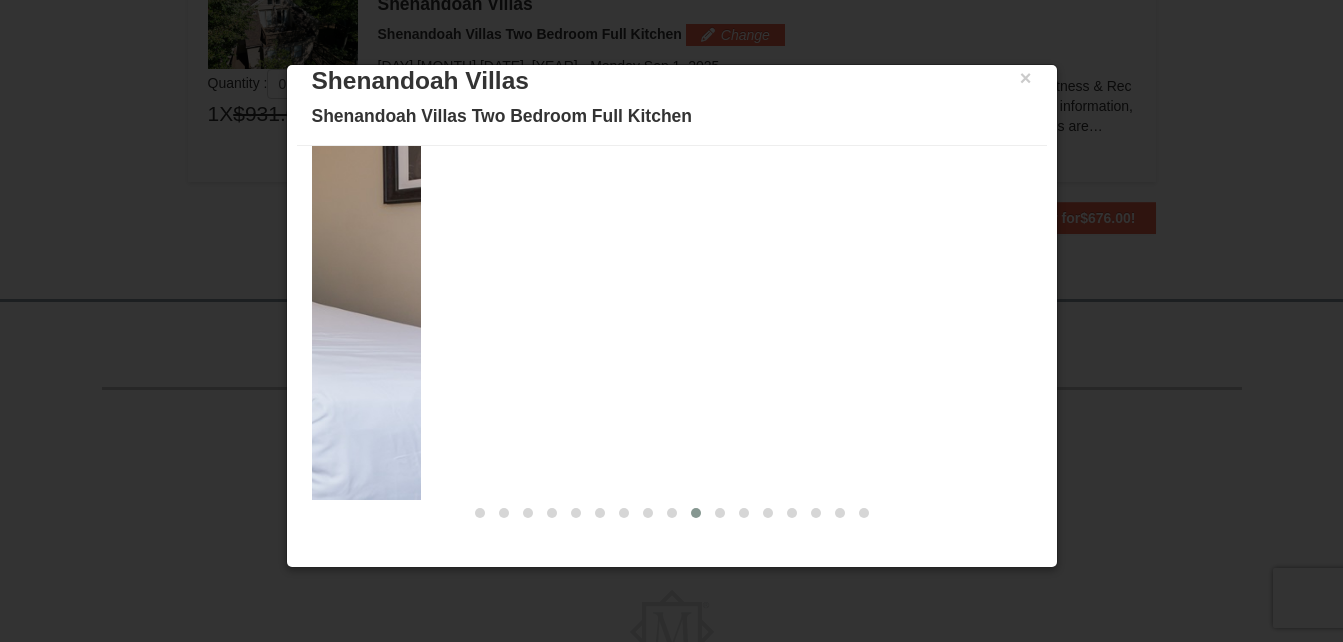 drag, startPoint x: 916, startPoint y: 409, endPoint x: 301, endPoint y: 395, distance: 615.1593 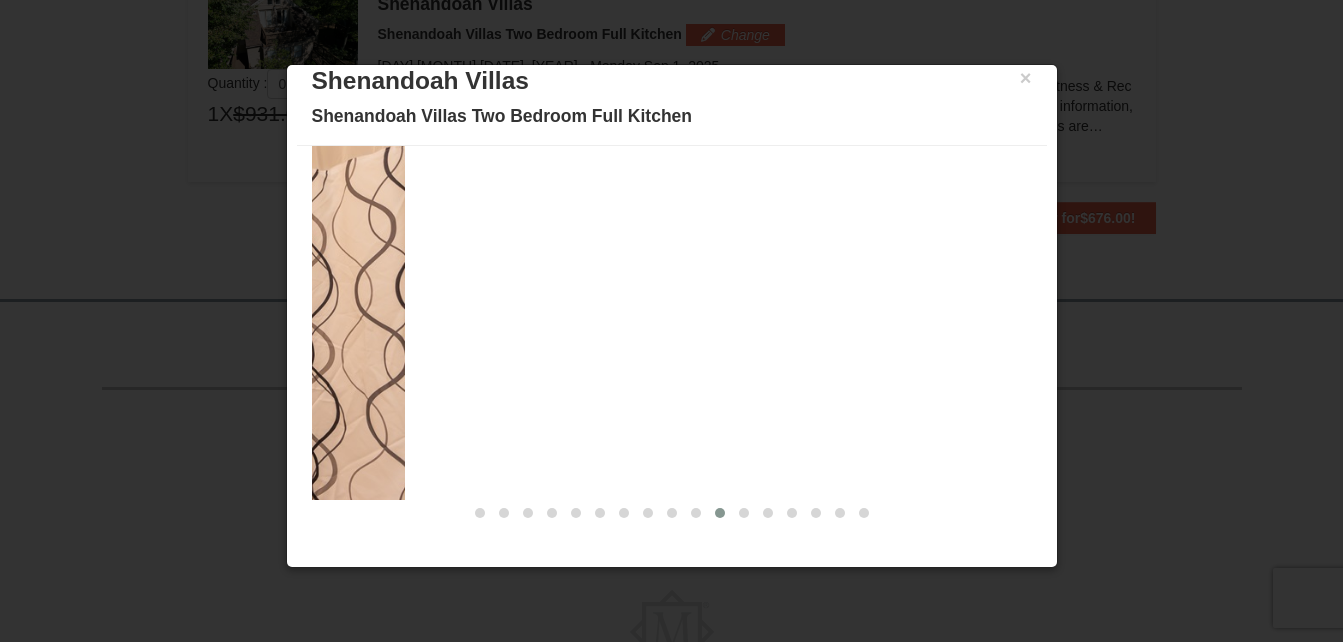 drag, startPoint x: 953, startPoint y: 429, endPoint x: 311, endPoint y: 423, distance: 642.028 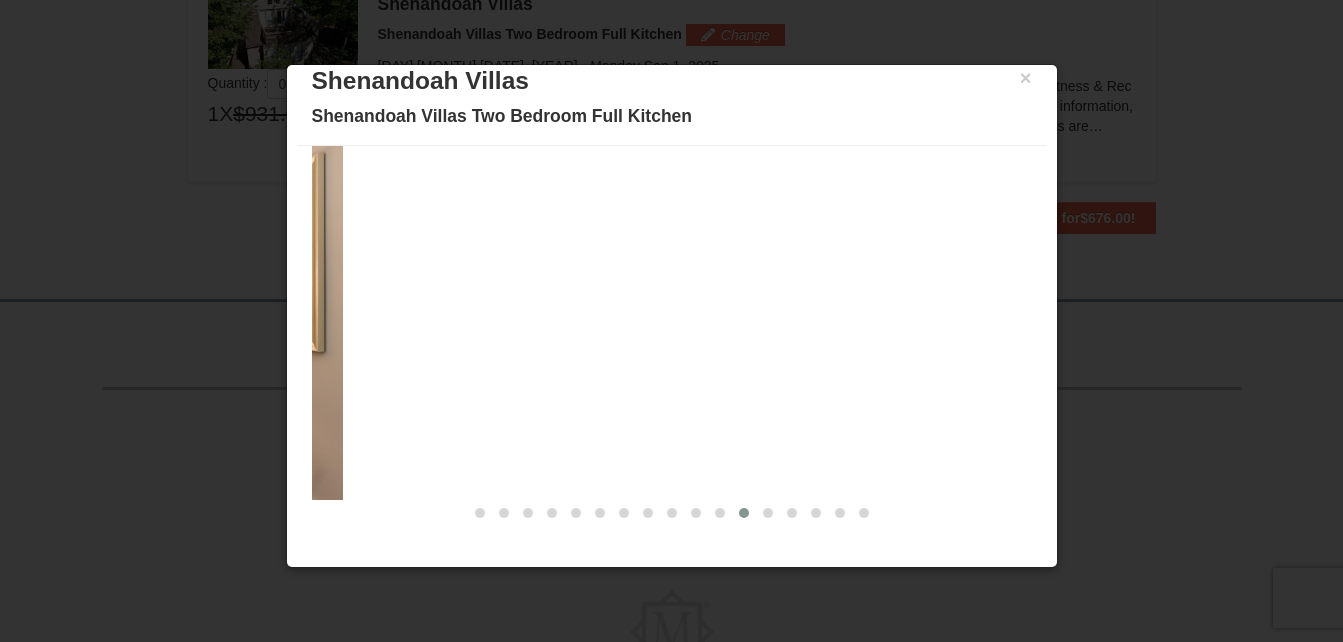 drag, startPoint x: 907, startPoint y: 412, endPoint x: 215, endPoint y: 400, distance: 692.10406 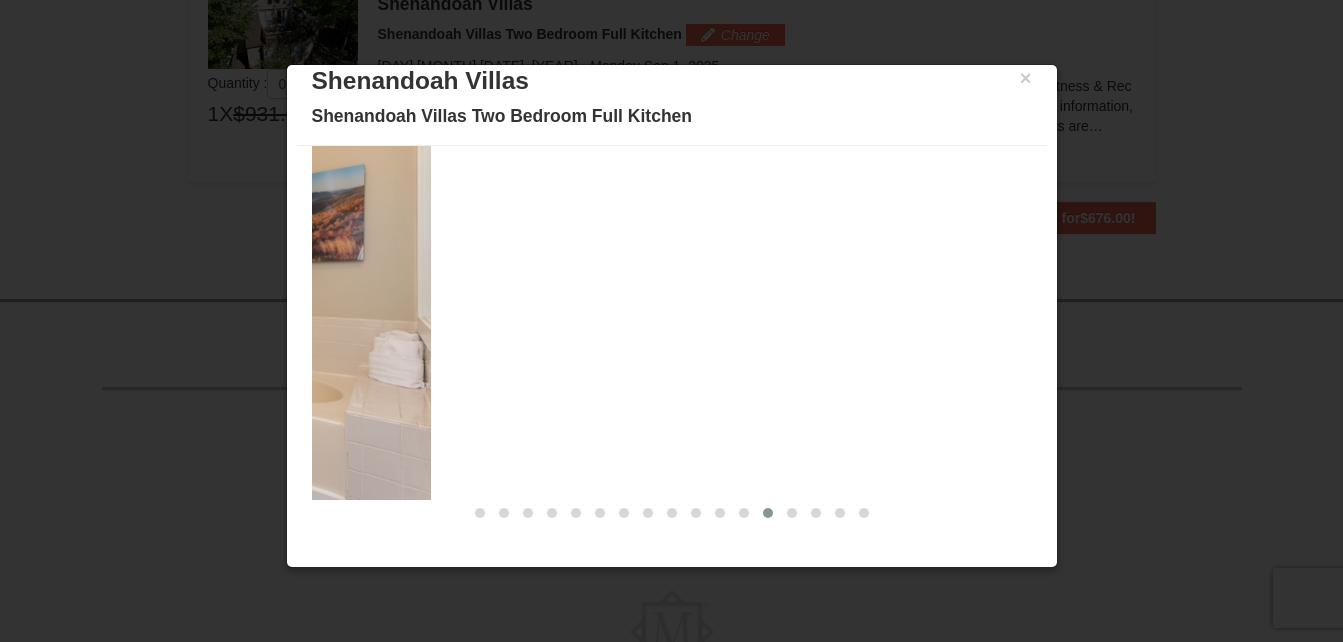 drag, startPoint x: 868, startPoint y: 417, endPoint x: 258, endPoint y: 425, distance: 610.0524 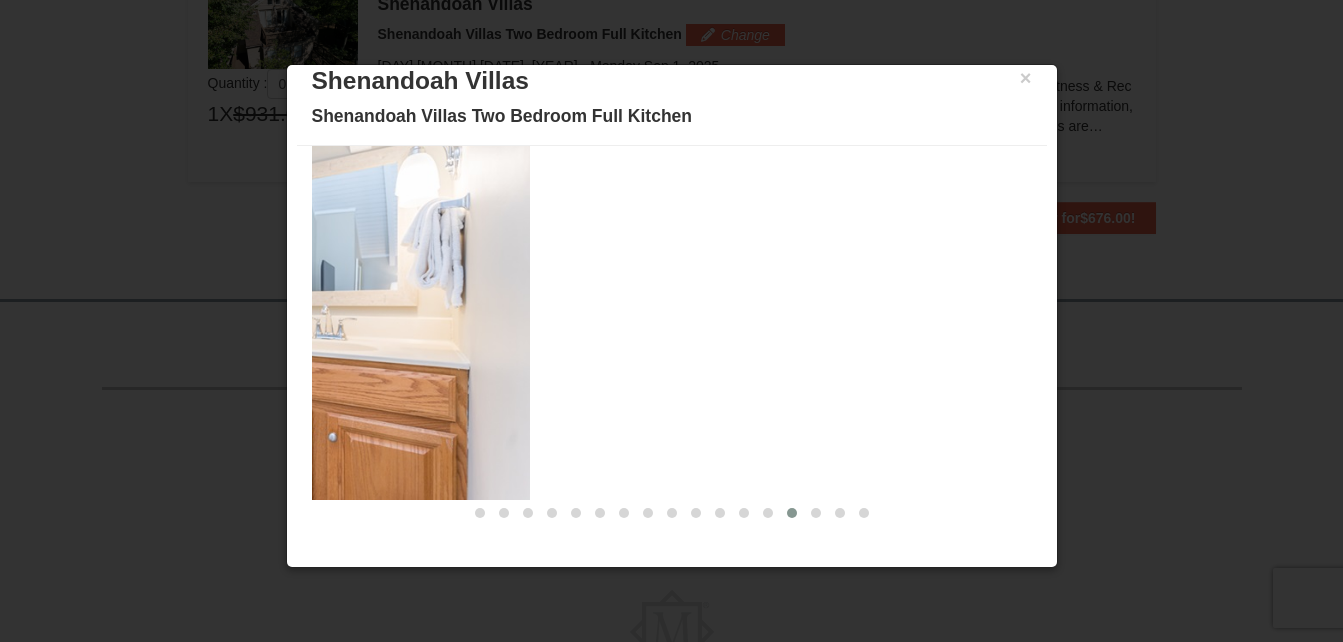 drag, startPoint x: 881, startPoint y: 432, endPoint x: 275, endPoint y: 436, distance: 606.0132 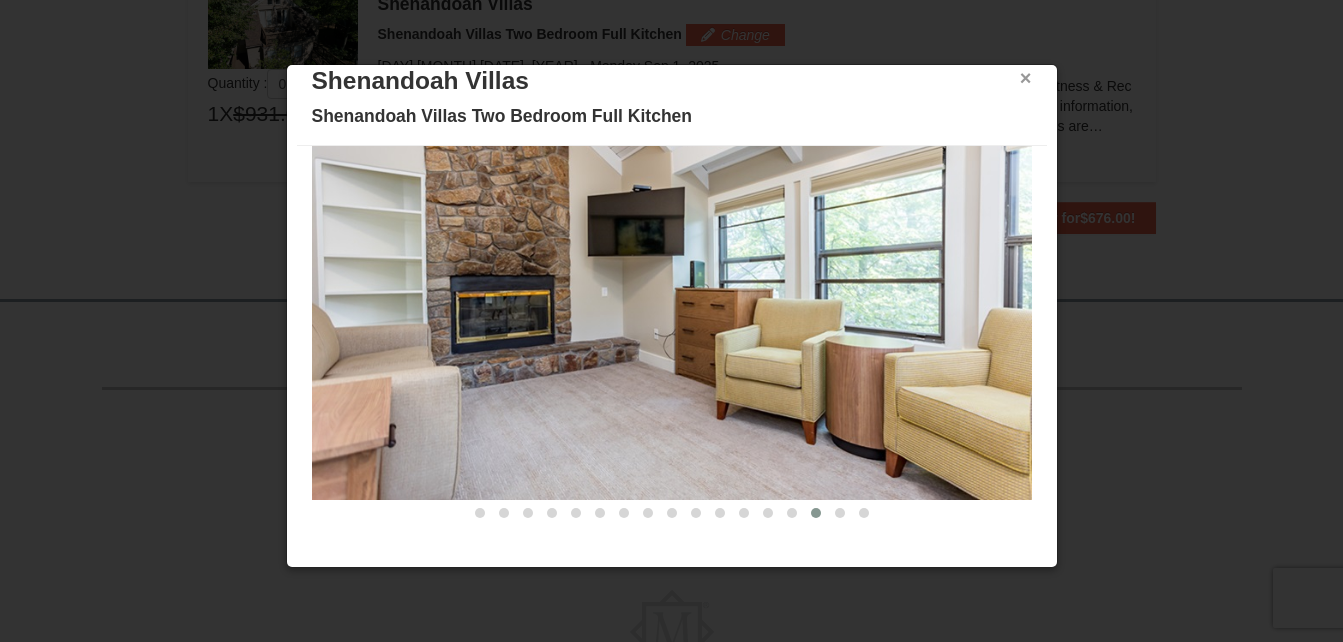 click on "×" at bounding box center (1026, 78) 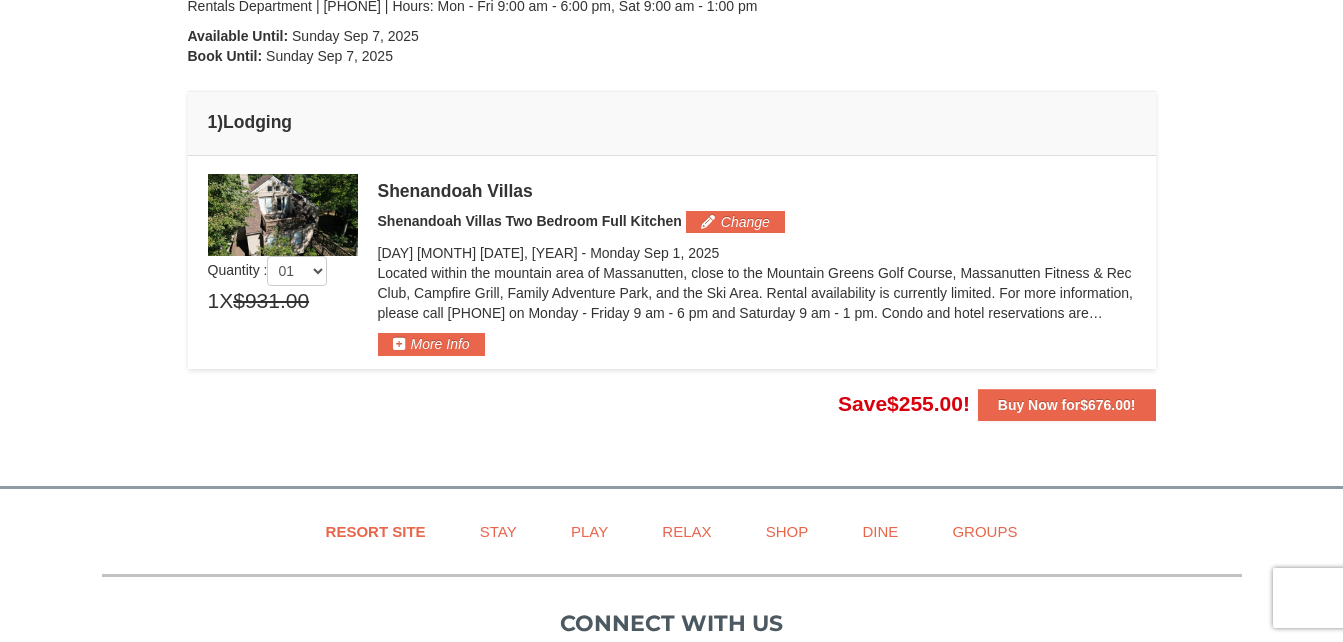 scroll, scrollTop: 429, scrollLeft: 0, axis: vertical 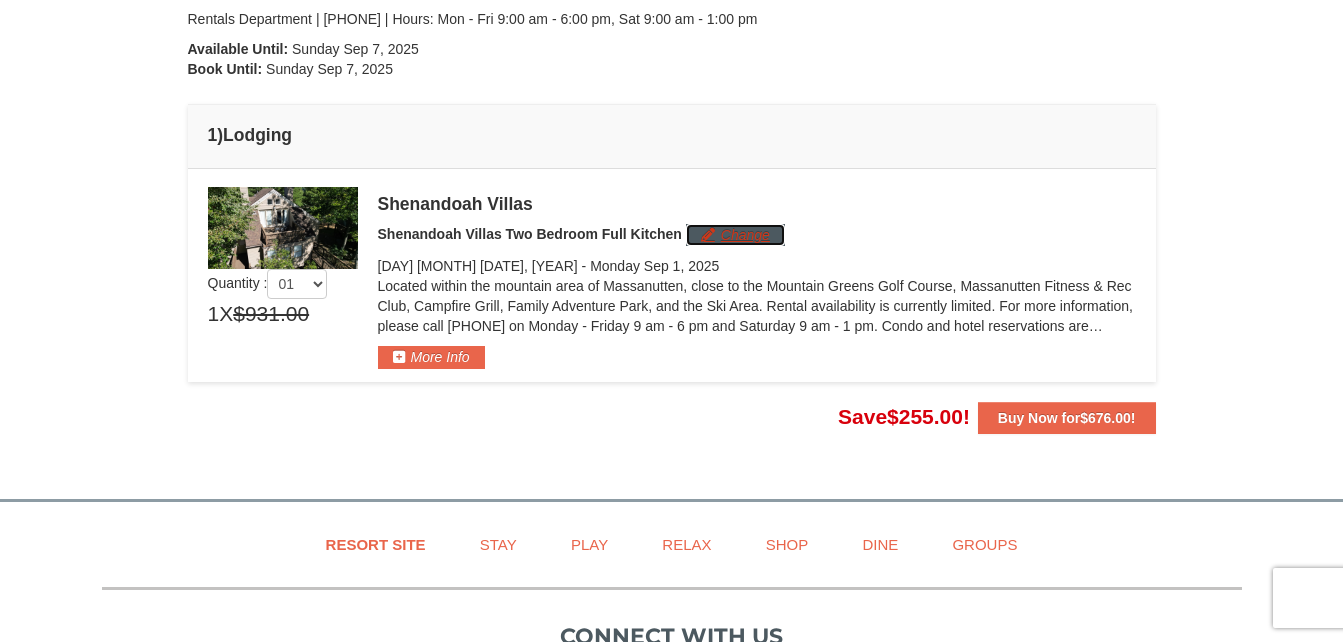 click on "Change" at bounding box center (735, 235) 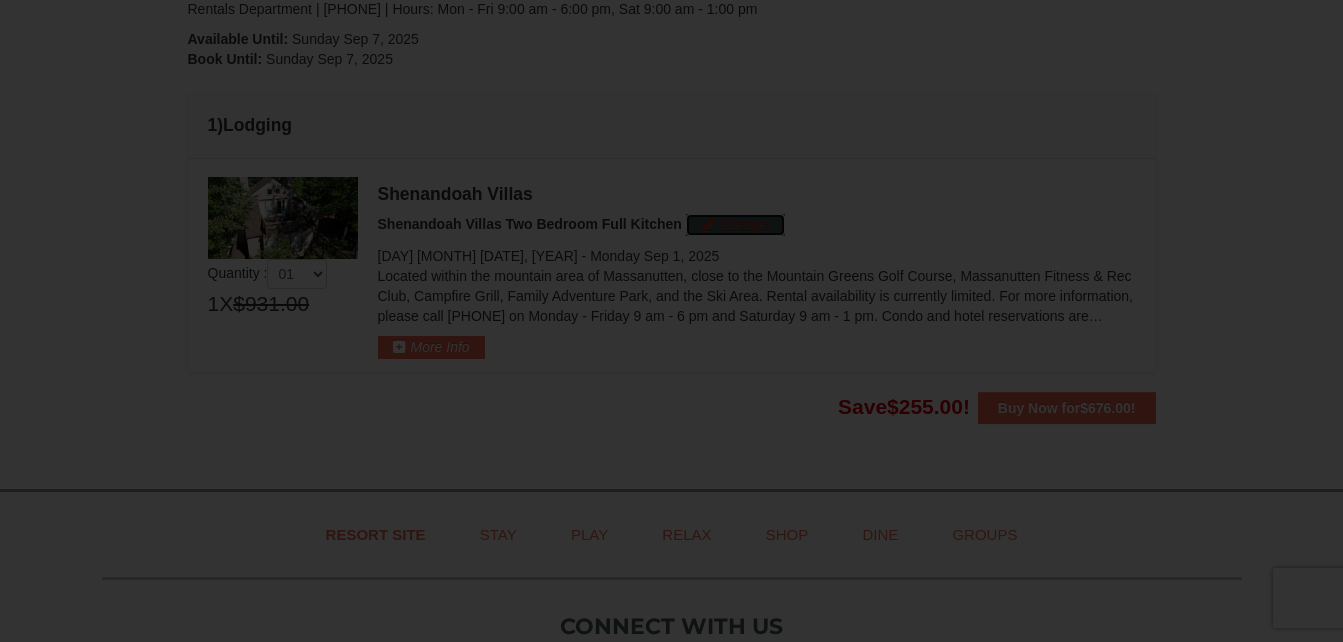 scroll, scrollTop: 466, scrollLeft: 0, axis: vertical 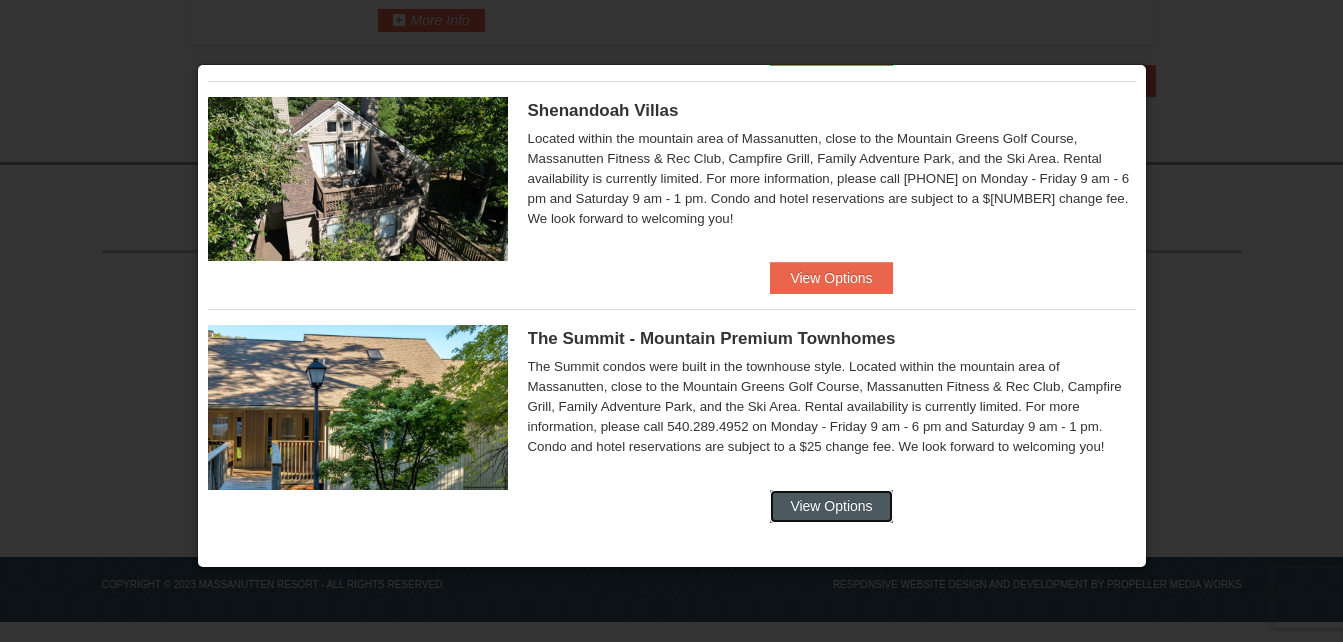 click on "View Options" at bounding box center (831, 506) 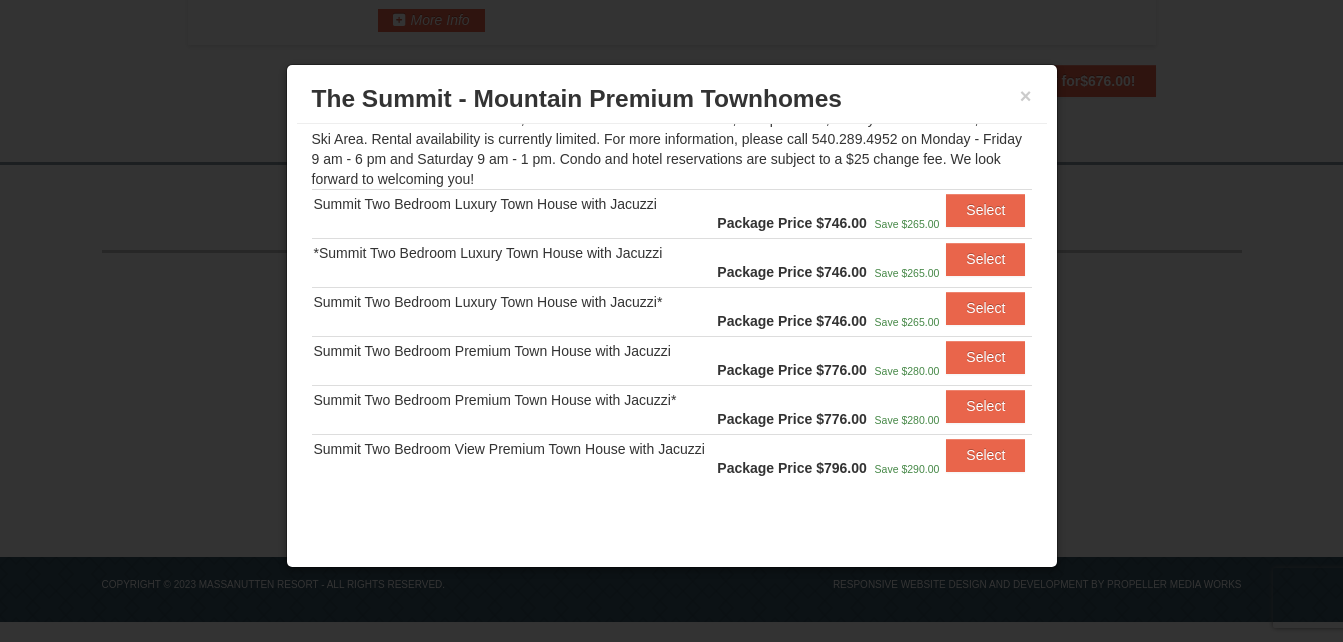 scroll, scrollTop: 217, scrollLeft: 0, axis: vertical 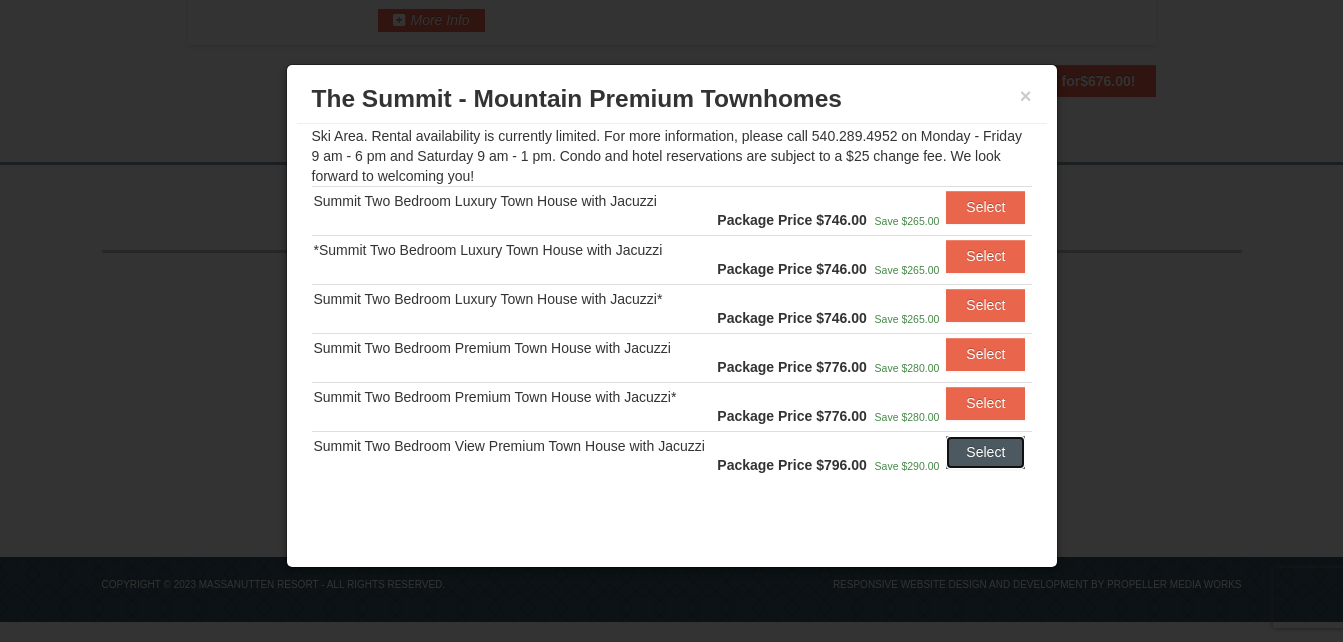 click on "Select" at bounding box center [985, 452] 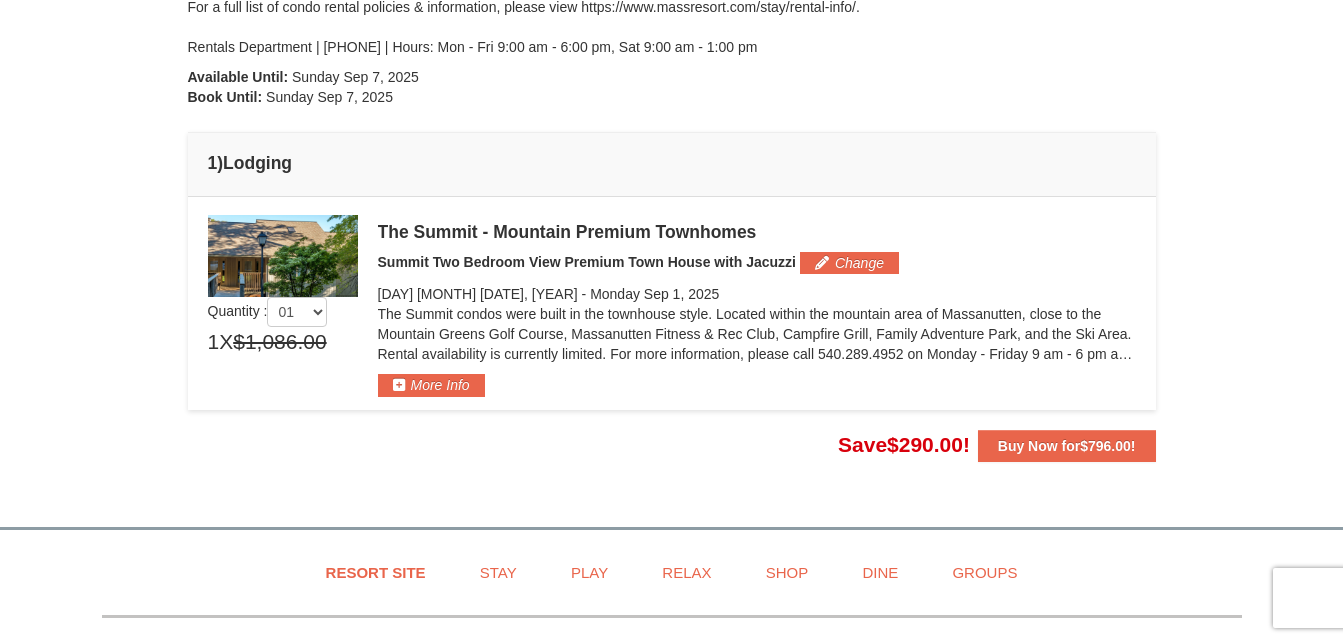 scroll, scrollTop: 366, scrollLeft: 0, axis: vertical 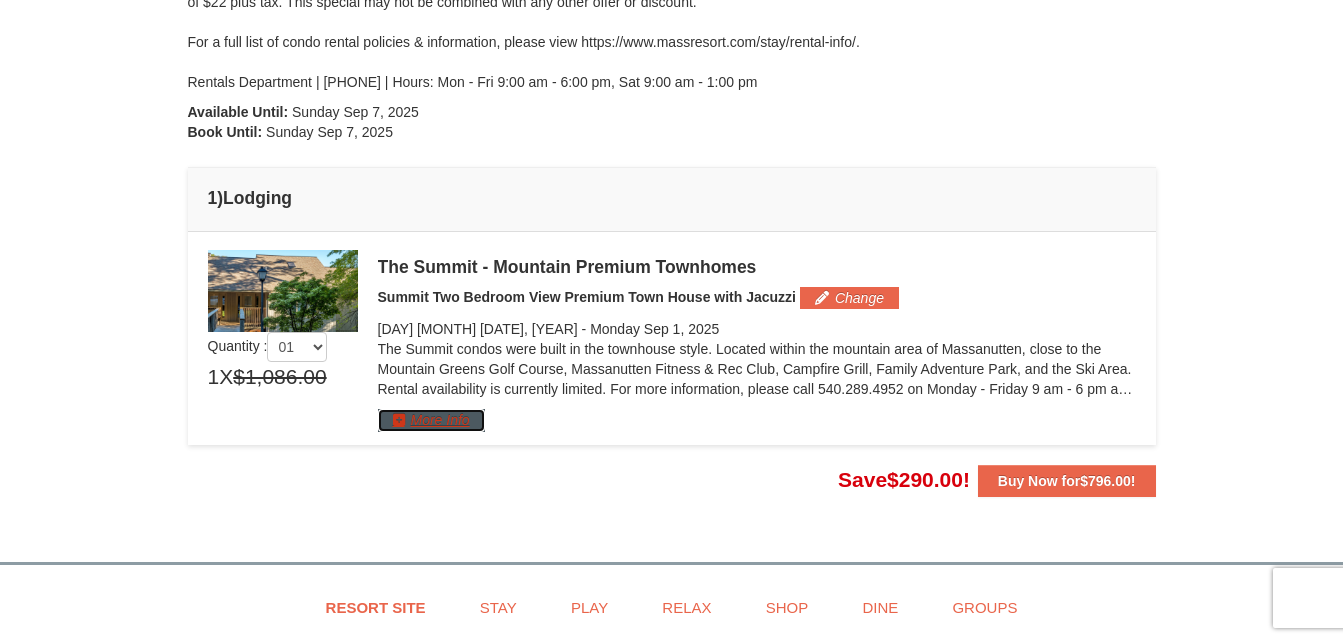 click on "More Info" at bounding box center (431, 420) 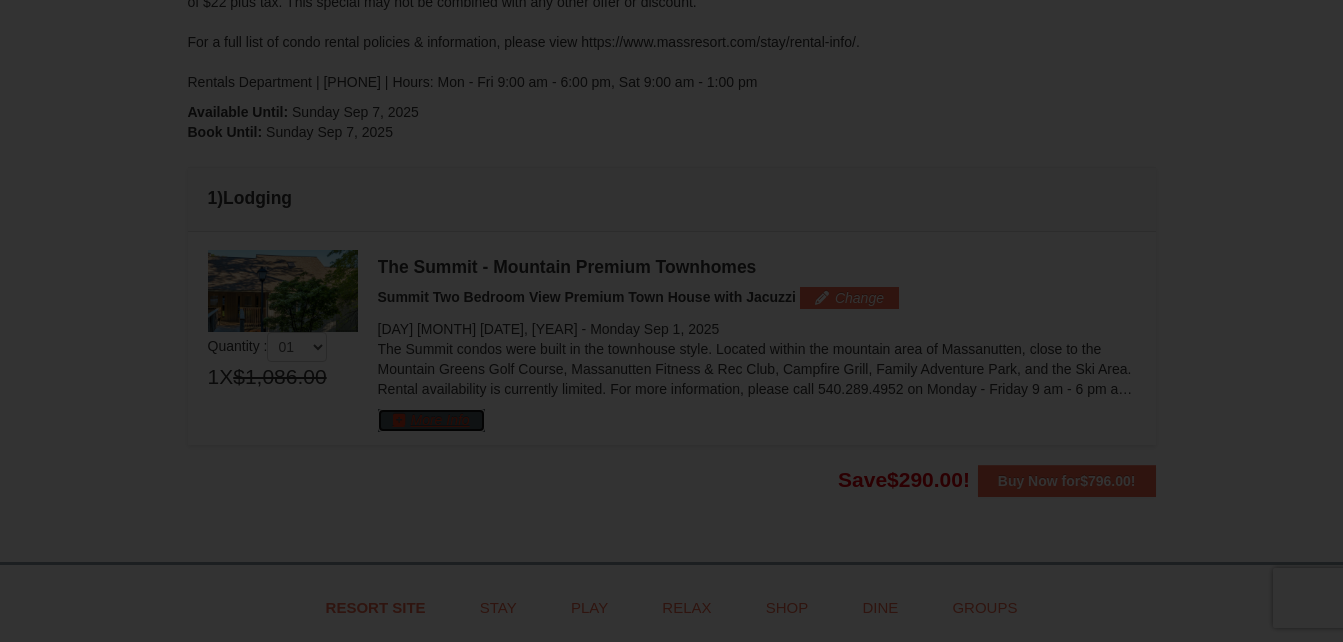 scroll, scrollTop: 0, scrollLeft: 0, axis: both 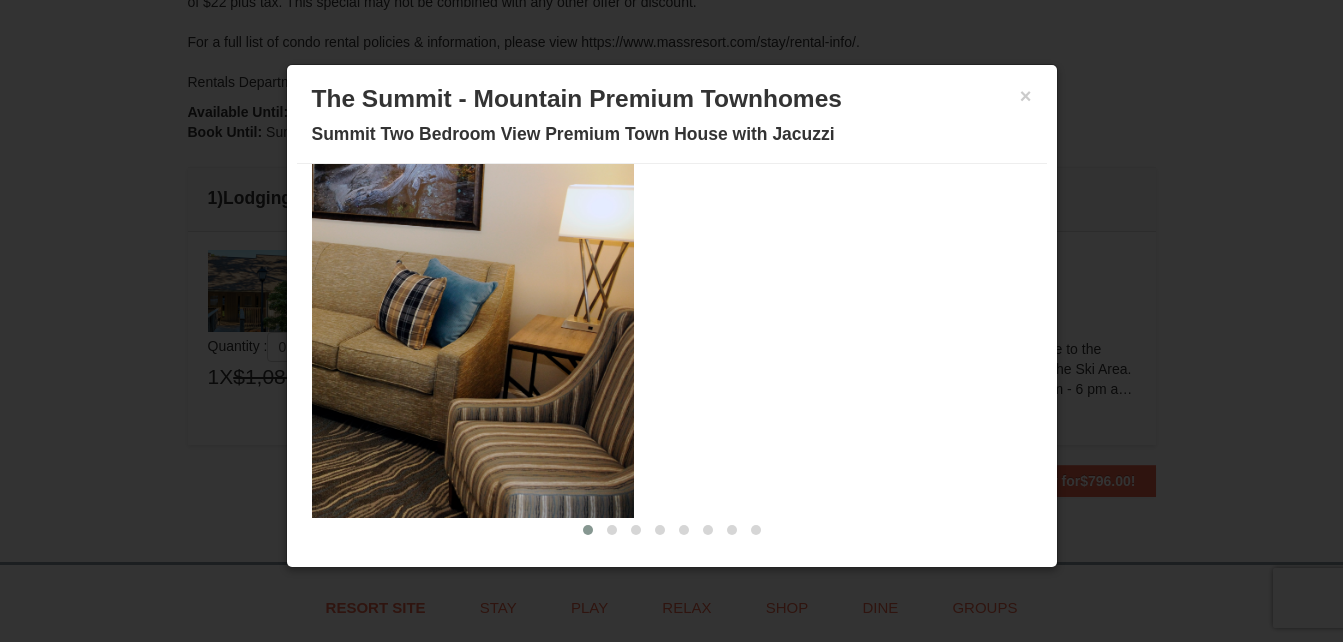 drag, startPoint x: 903, startPoint y: 390, endPoint x: 269, endPoint y: 393, distance: 634.0071 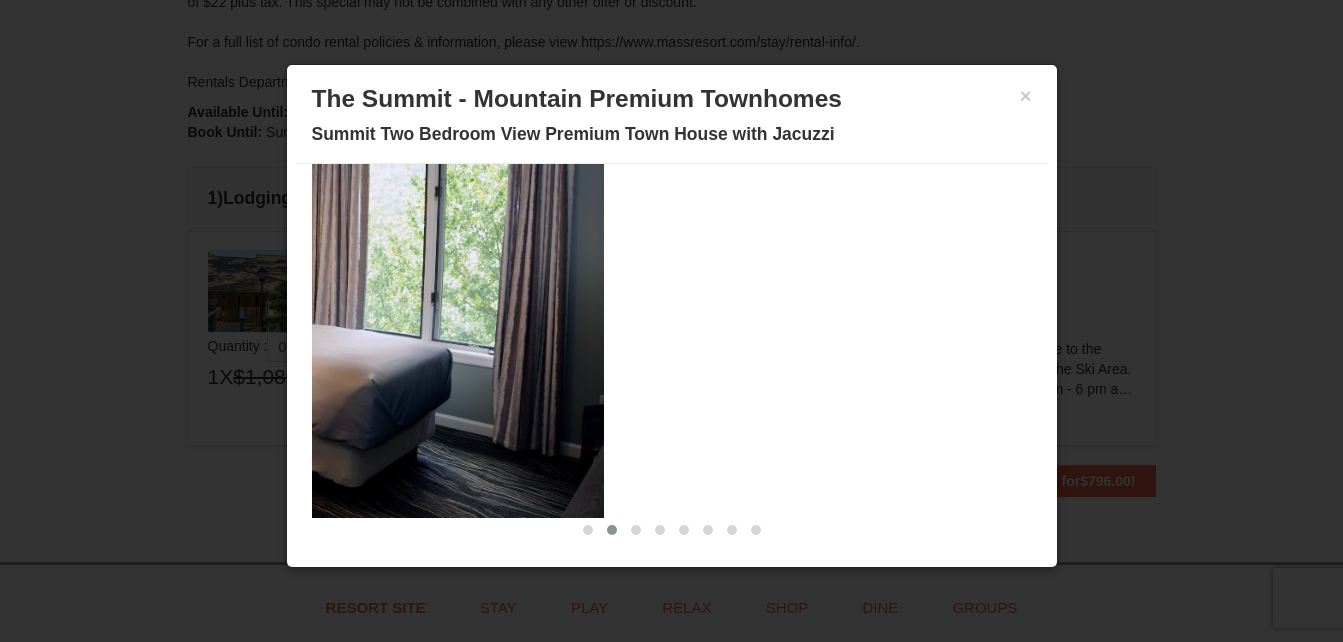 drag, startPoint x: 920, startPoint y: 400, endPoint x: 367, endPoint y: 379, distance: 553.3986 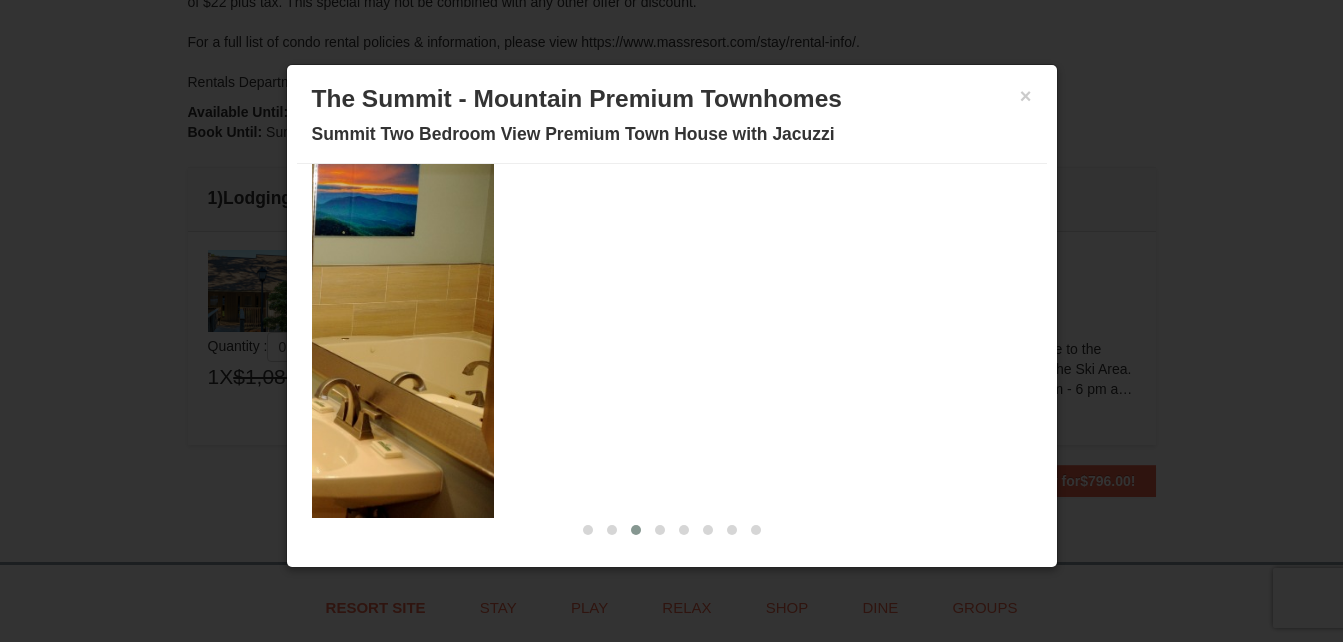 drag, startPoint x: 909, startPoint y: 397, endPoint x: 340, endPoint y: 375, distance: 569.4252 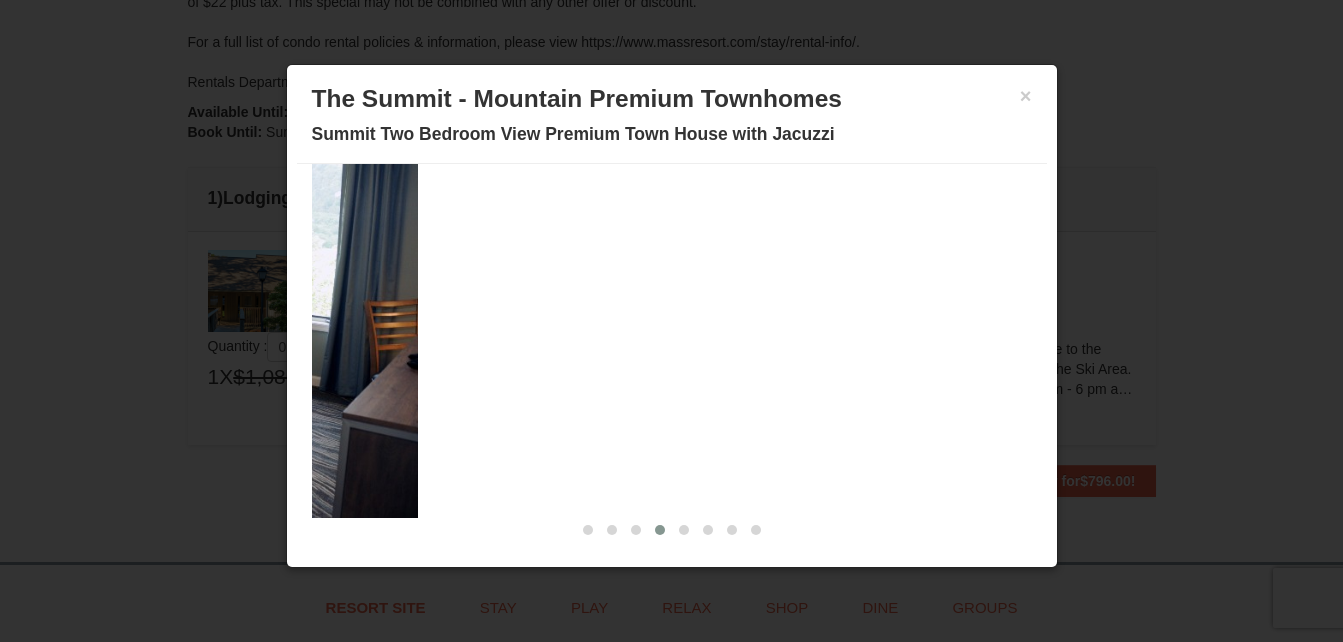 drag, startPoint x: 901, startPoint y: 422, endPoint x: 220, endPoint y: 399, distance: 681.3883 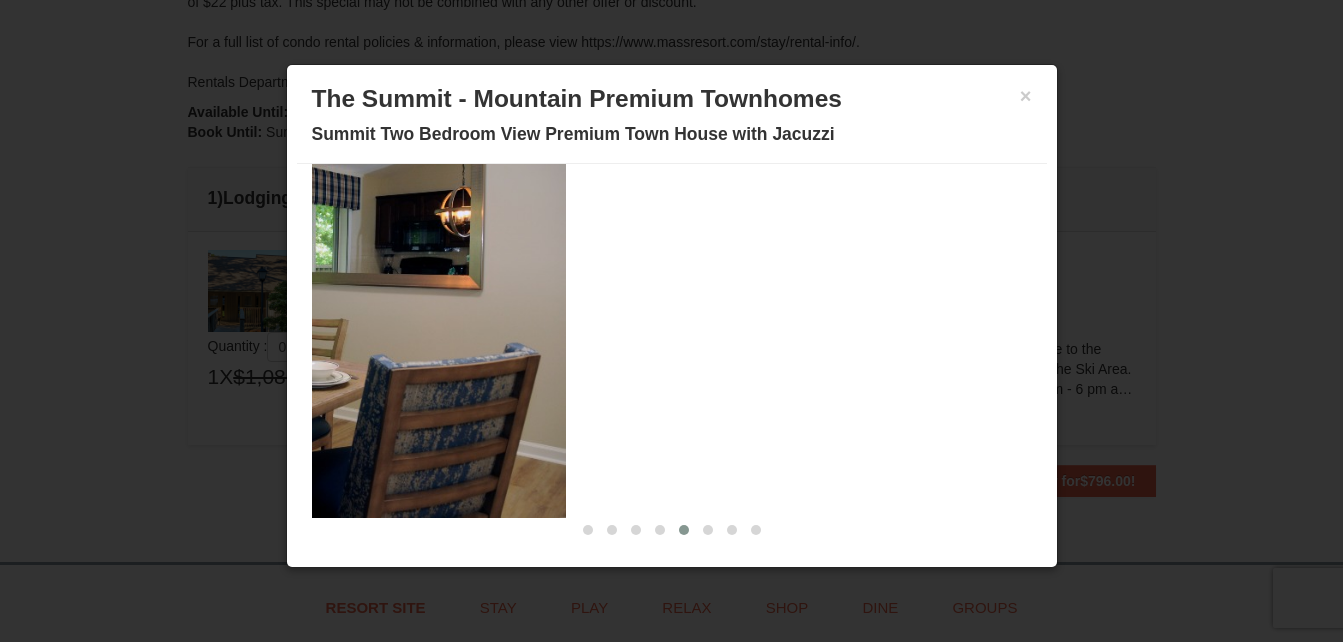 drag, startPoint x: 875, startPoint y: 427, endPoint x: 360, endPoint y: 394, distance: 516.0562 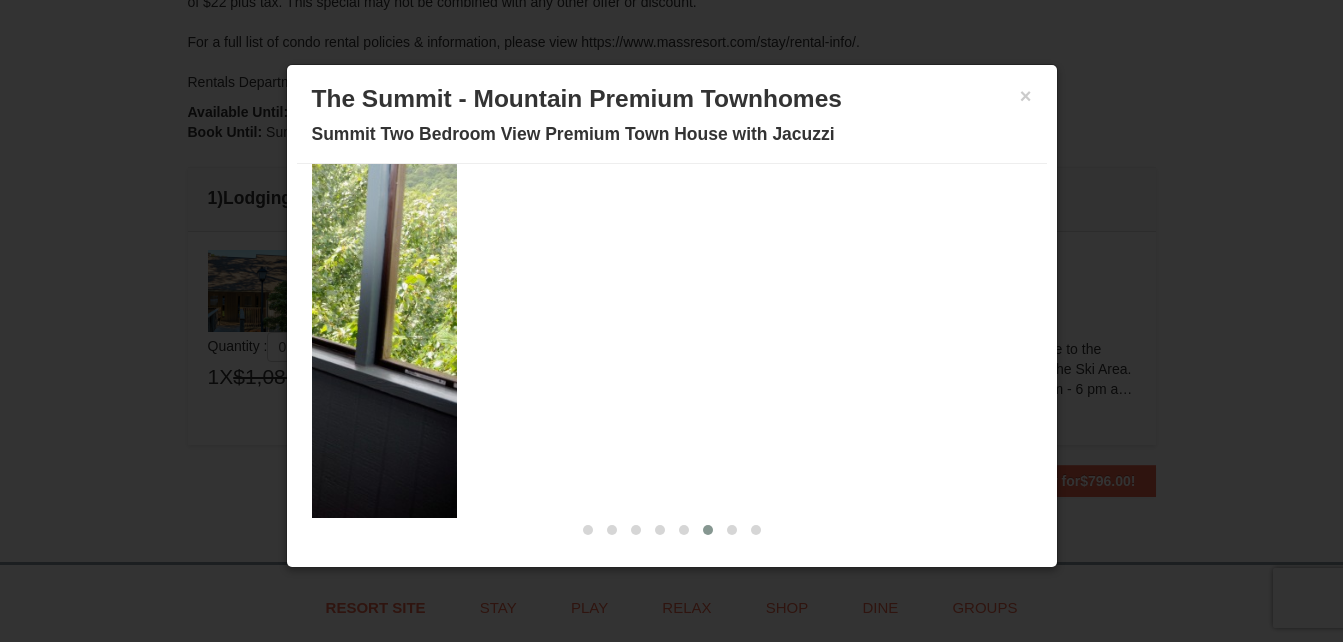 drag, startPoint x: 842, startPoint y: 407, endPoint x: 244, endPoint y: 380, distance: 598.6092 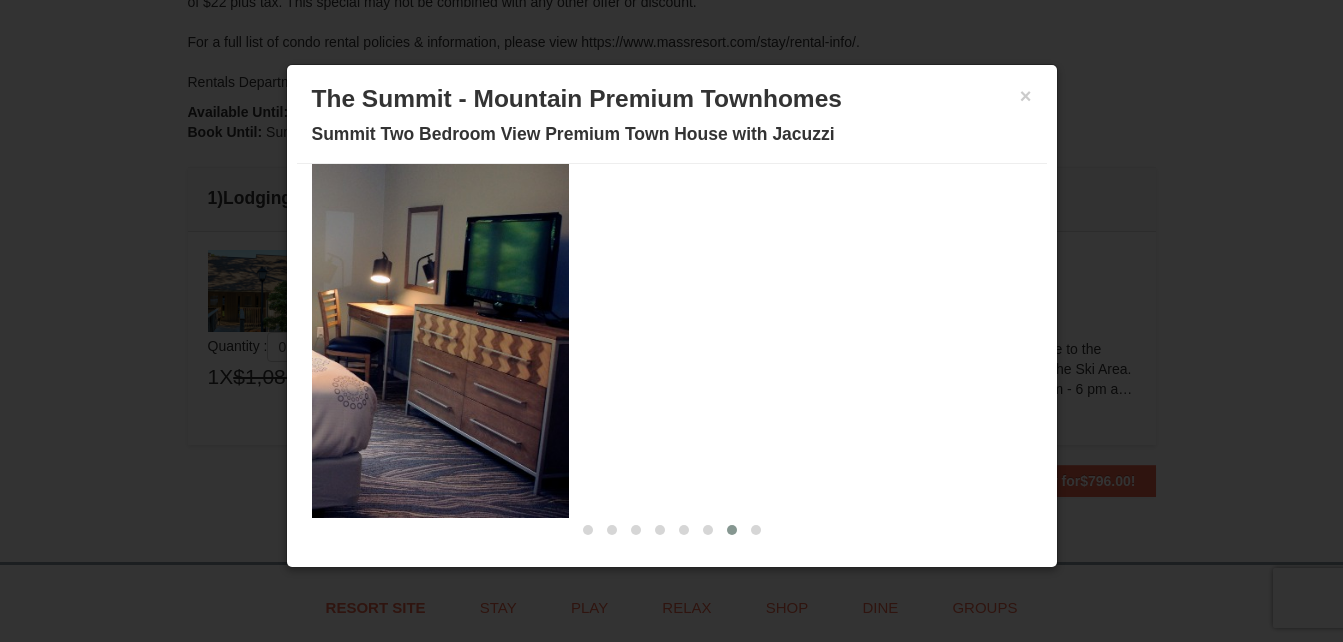 drag, startPoint x: 897, startPoint y: 391, endPoint x: 246, endPoint y: 390, distance: 651.0008 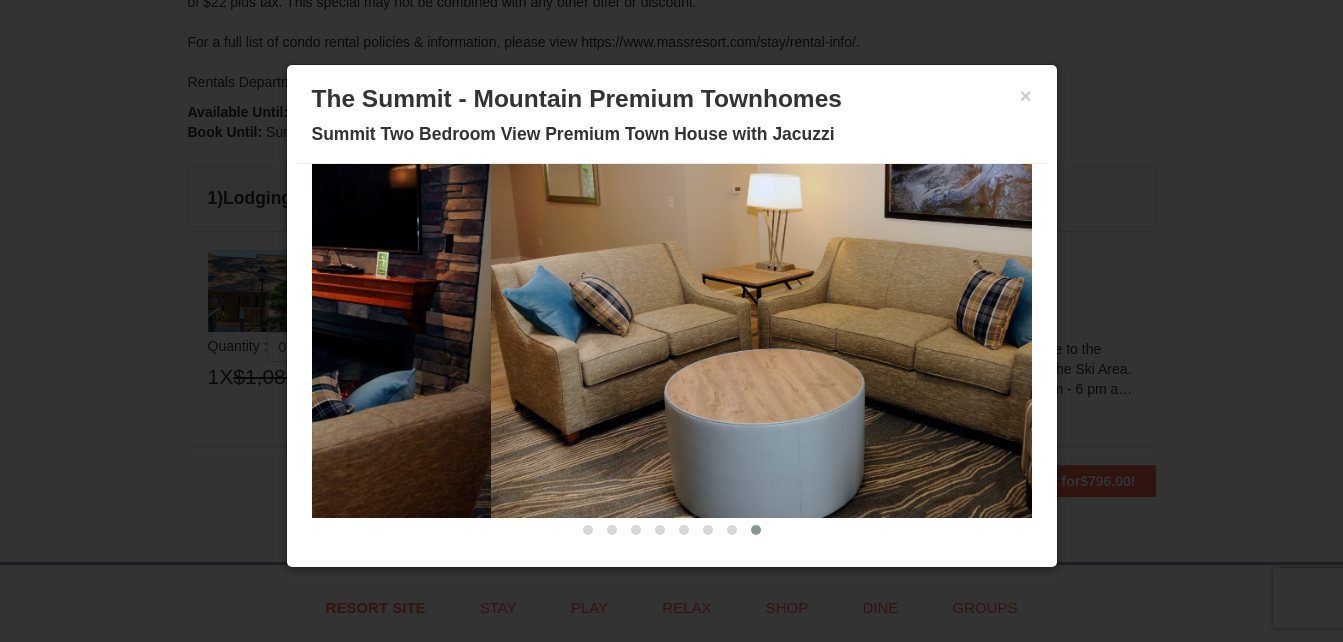 drag, startPoint x: 885, startPoint y: 389, endPoint x: 259, endPoint y: 388, distance: 626.0008 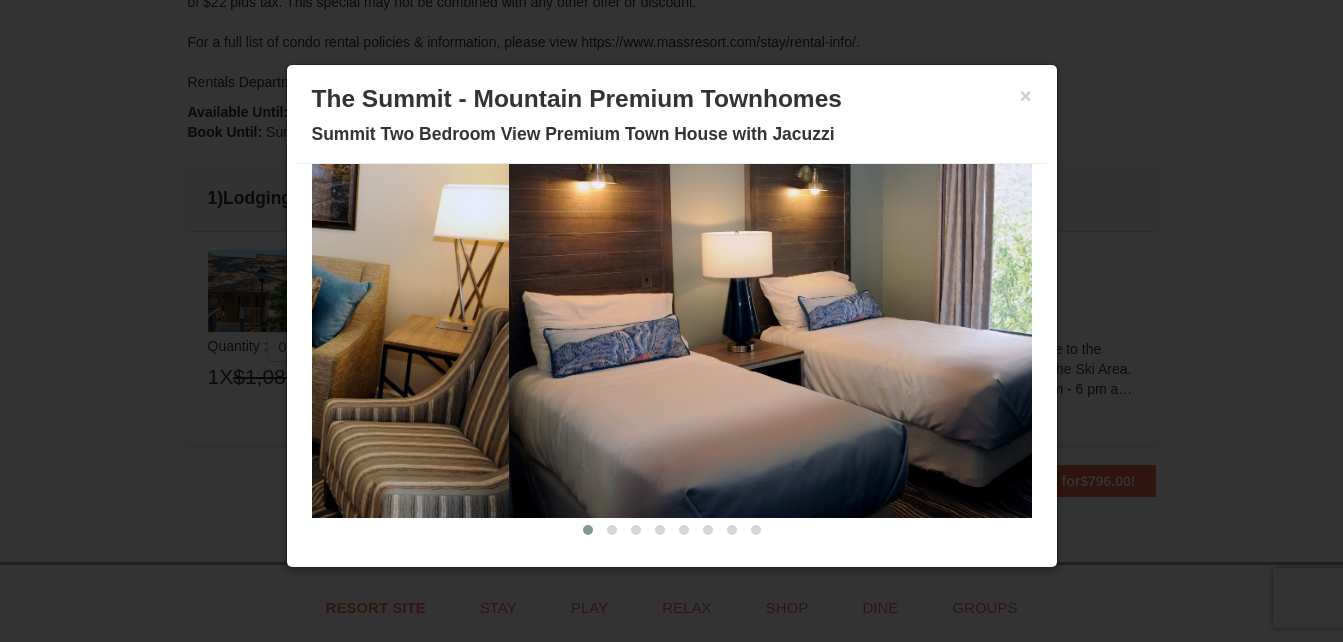 drag, startPoint x: 895, startPoint y: 404, endPoint x: 283, endPoint y: 400, distance: 612.01306 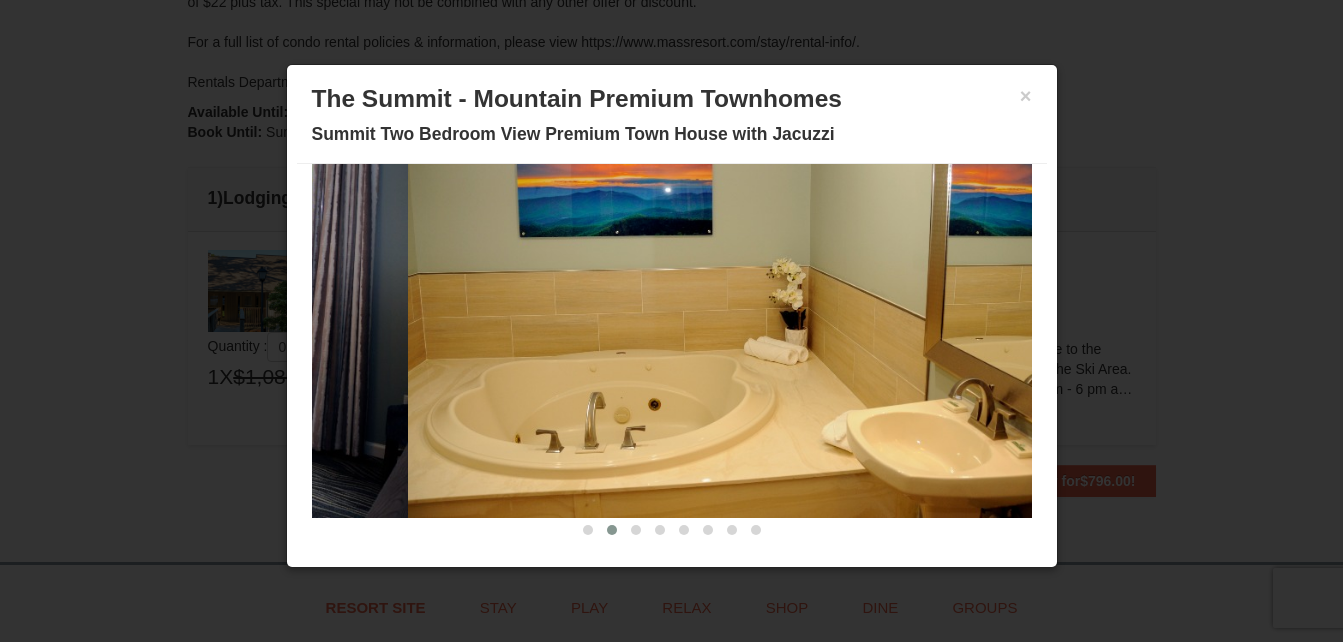drag, startPoint x: 916, startPoint y: 396, endPoint x: 264, endPoint y: 404, distance: 652.0491 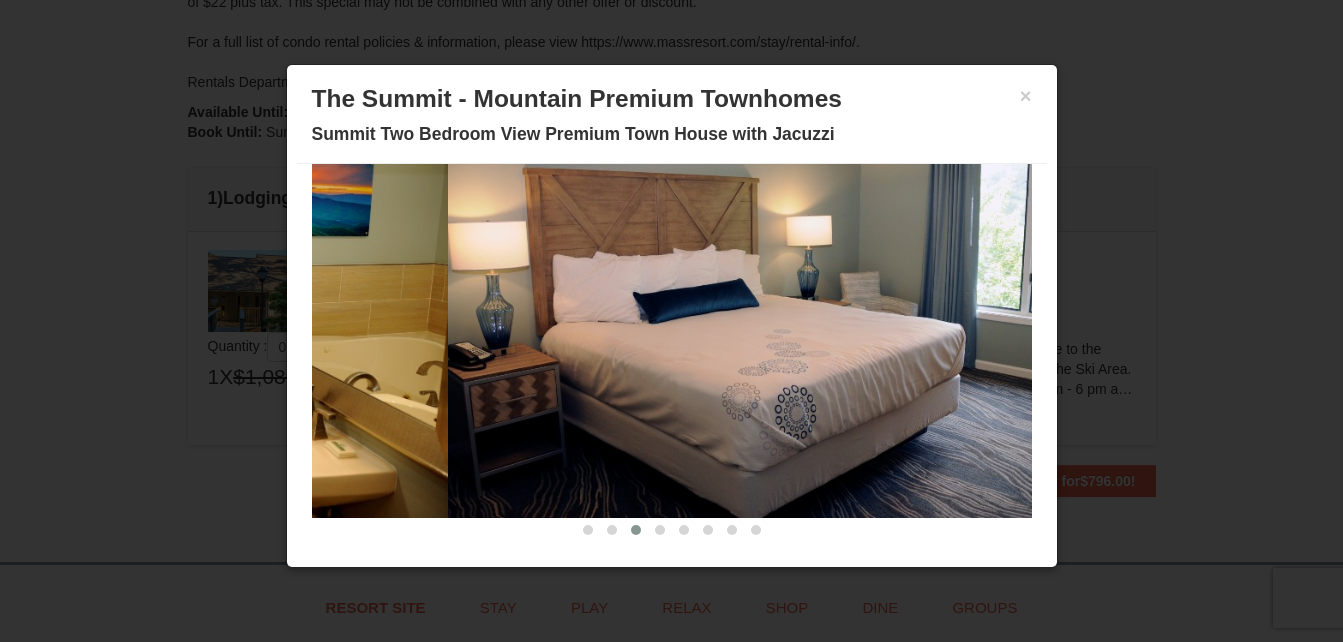drag, startPoint x: 852, startPoint y: 398, endPoint x: 255, endPoint y: 391, distance: 597.041 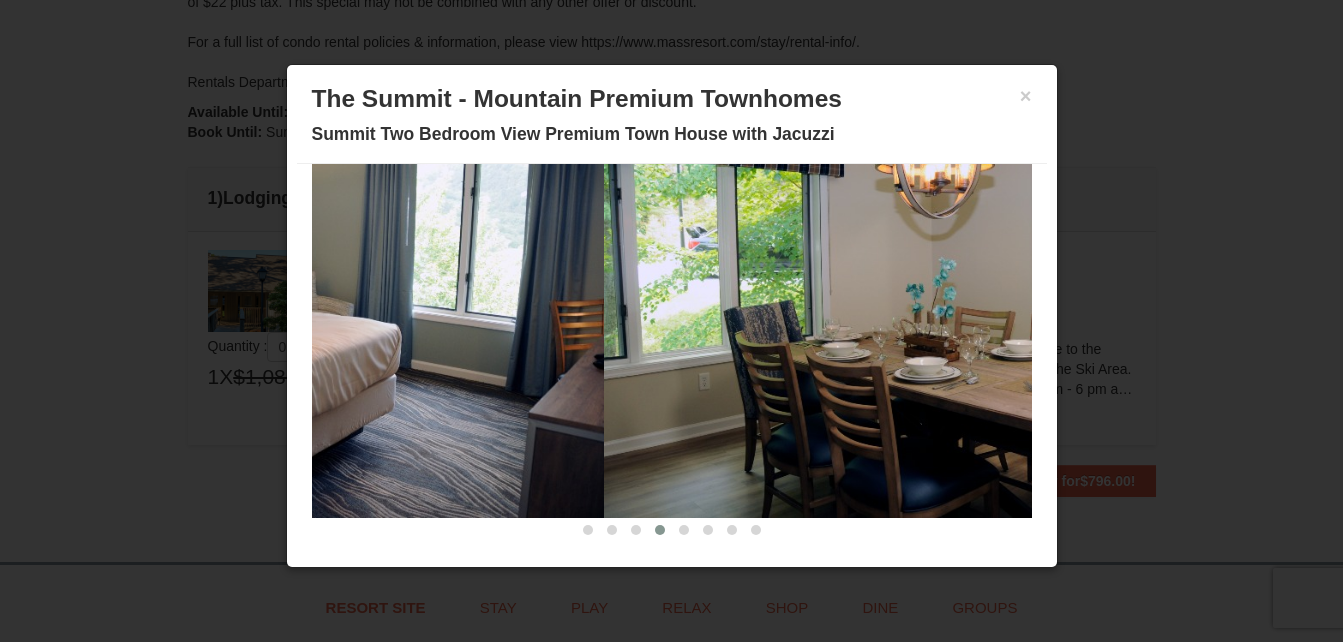drag, startPoint x: 881, startPoint y: 391, endPoint x: 229, endPoint y: 393, distance: 652.00305 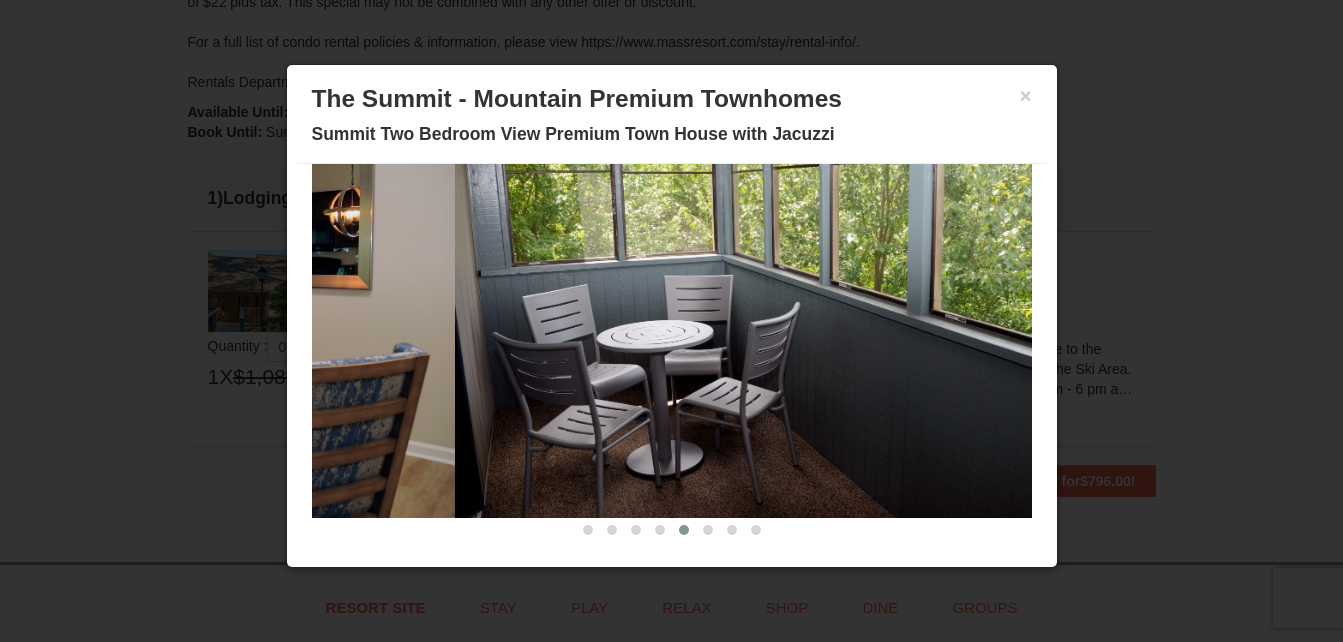 drag, startPoint x: 862, startPoint y: 392, endPoint x: 226, endPoint y: 394, distance: 636.0032 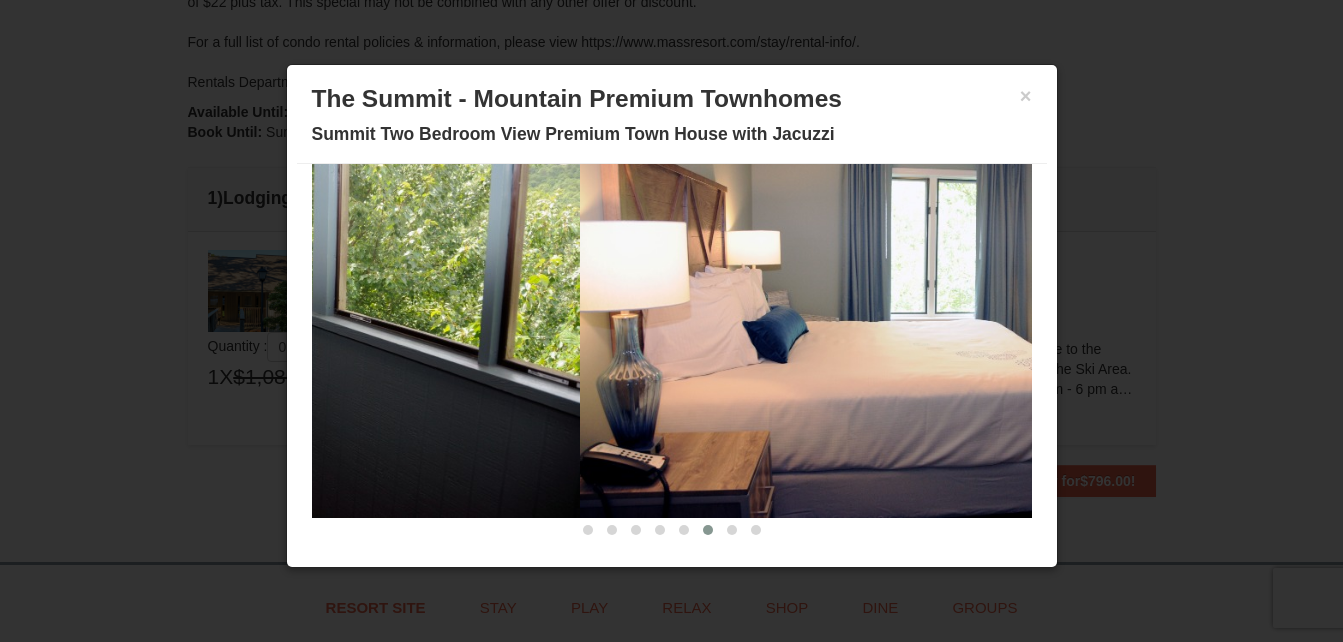 drag, startPoint x: 797, startPoint y: 405, endPoint x: 197, endPoint y: 393, distance: 600.12 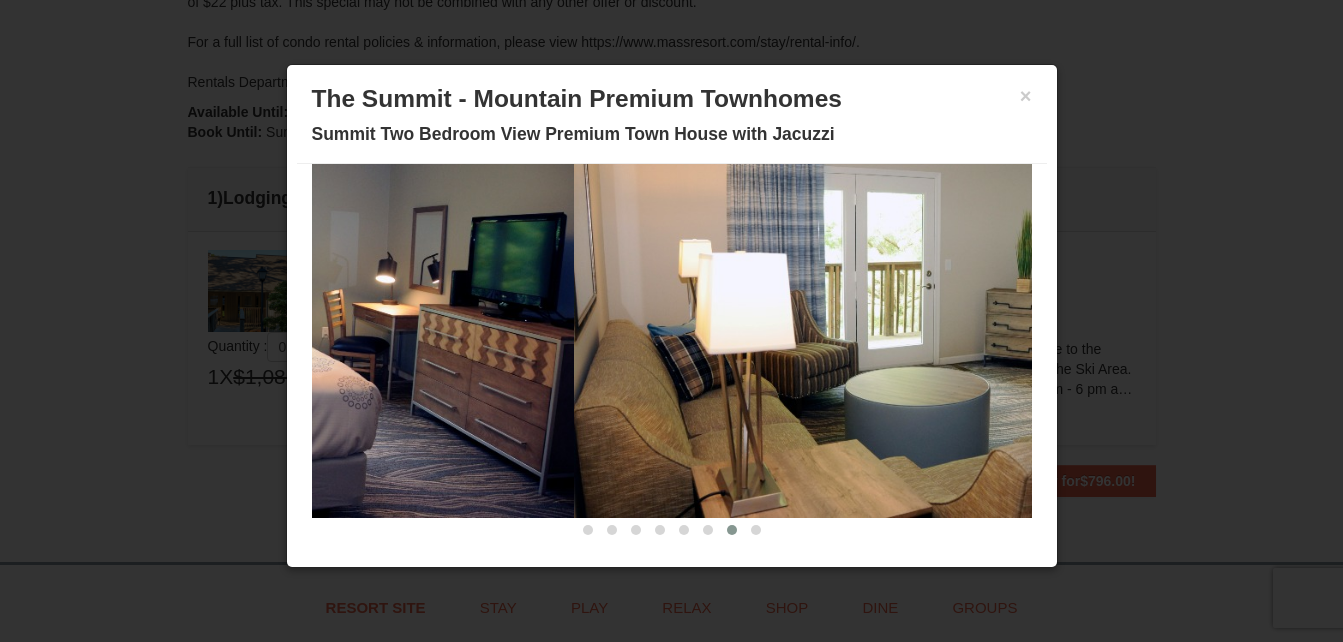 drag, startPoint x: 776, startPoint y: 390, endPoint x: 181, endPoint y: 396, distance: 595.0303 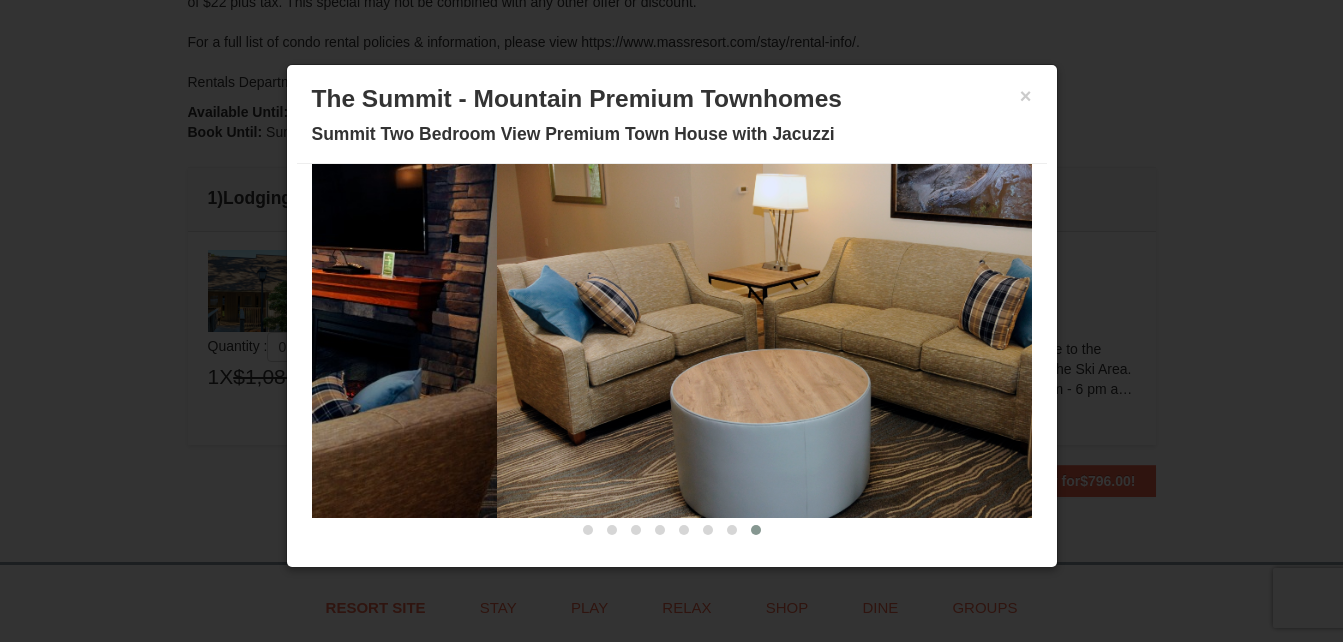 drag, startPoint x: 841, startPoint y: 396, endPoint x: 136, endPoint y: 404, distance: 705.0454 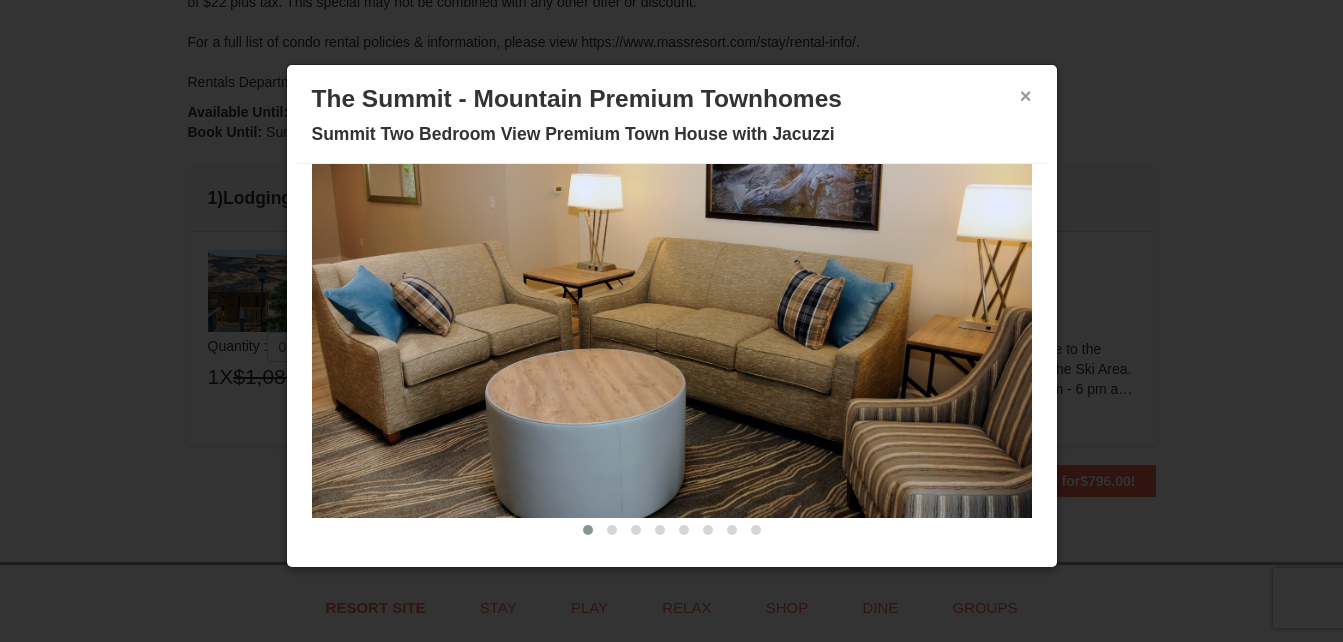 click on "×" at bounding box center (1026, 96) 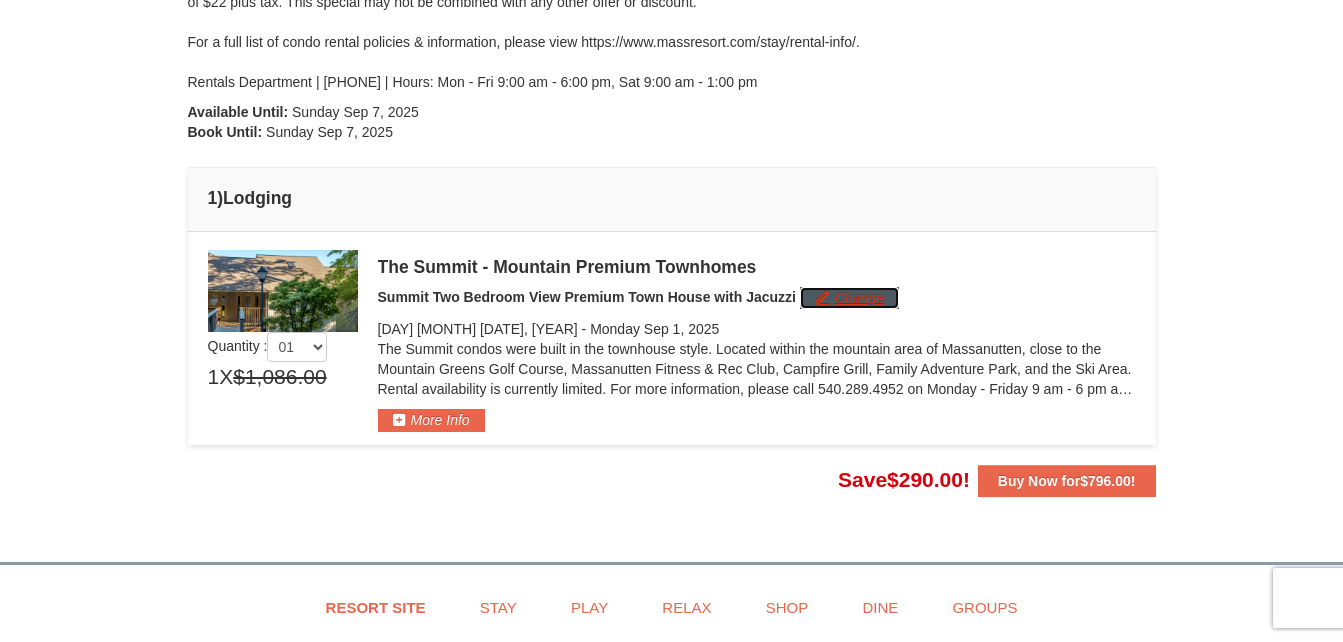 click on "Change" at bounding box center [849, 298] 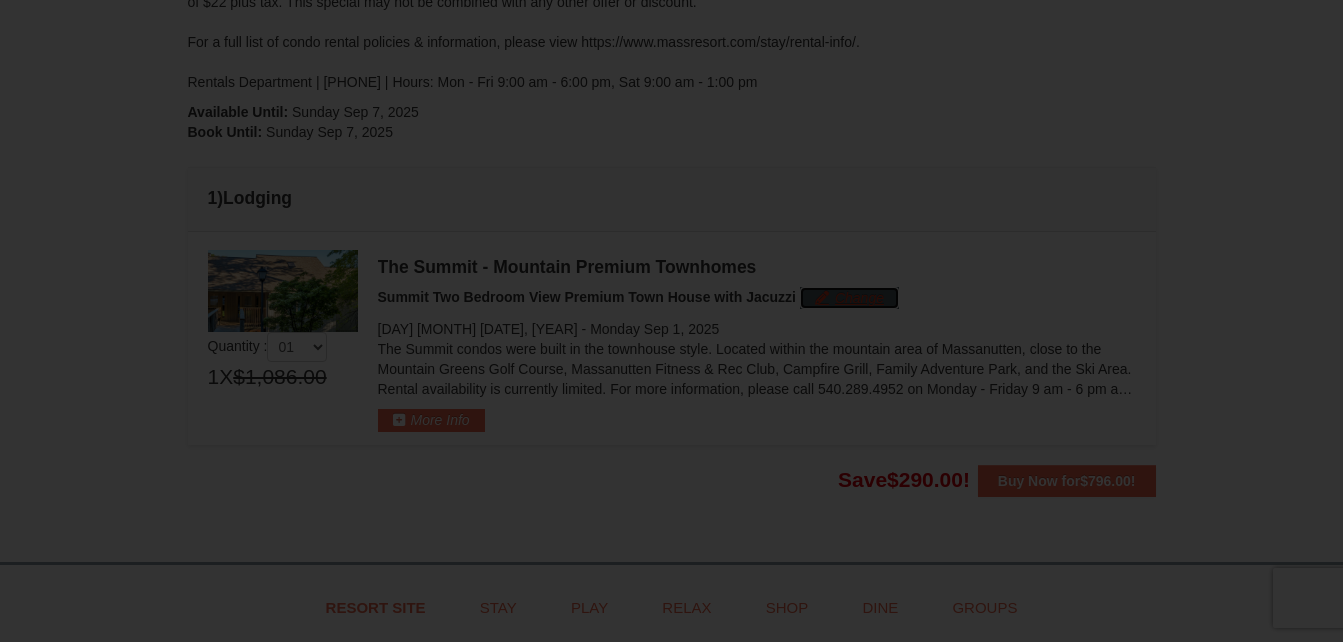 scroll, scrollTop: 427, scrollLeft: 0, axis: vertical 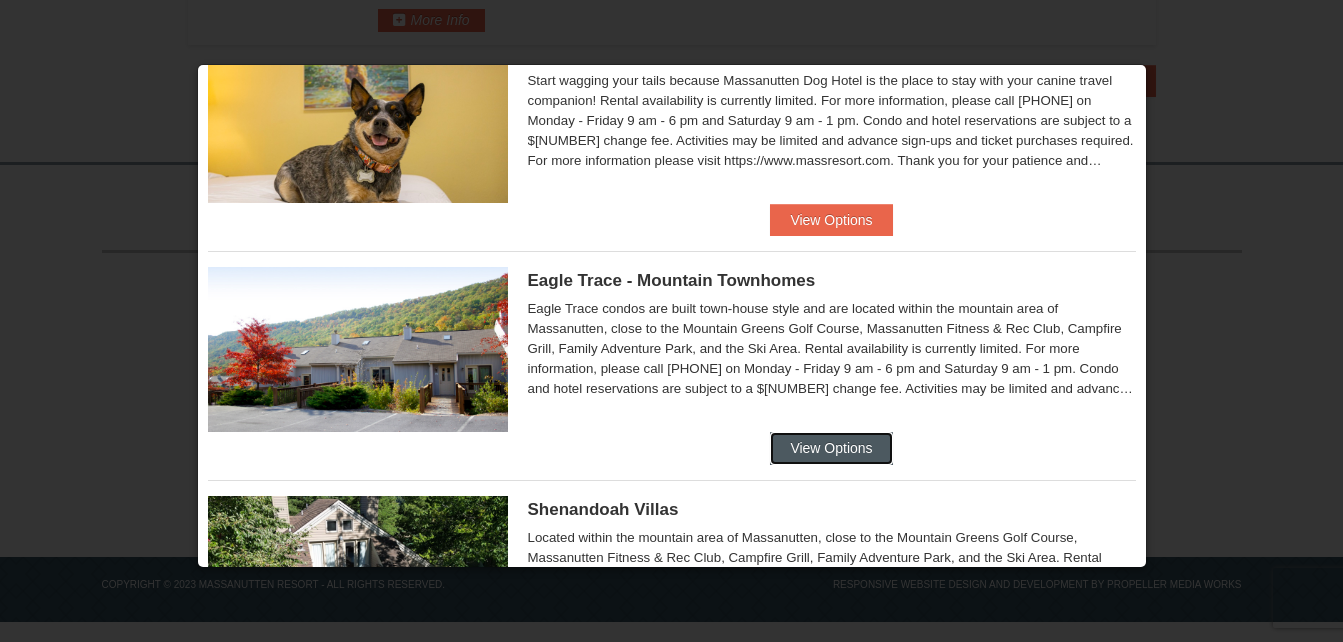 click on "View Options" at bounding box center (831, 448) 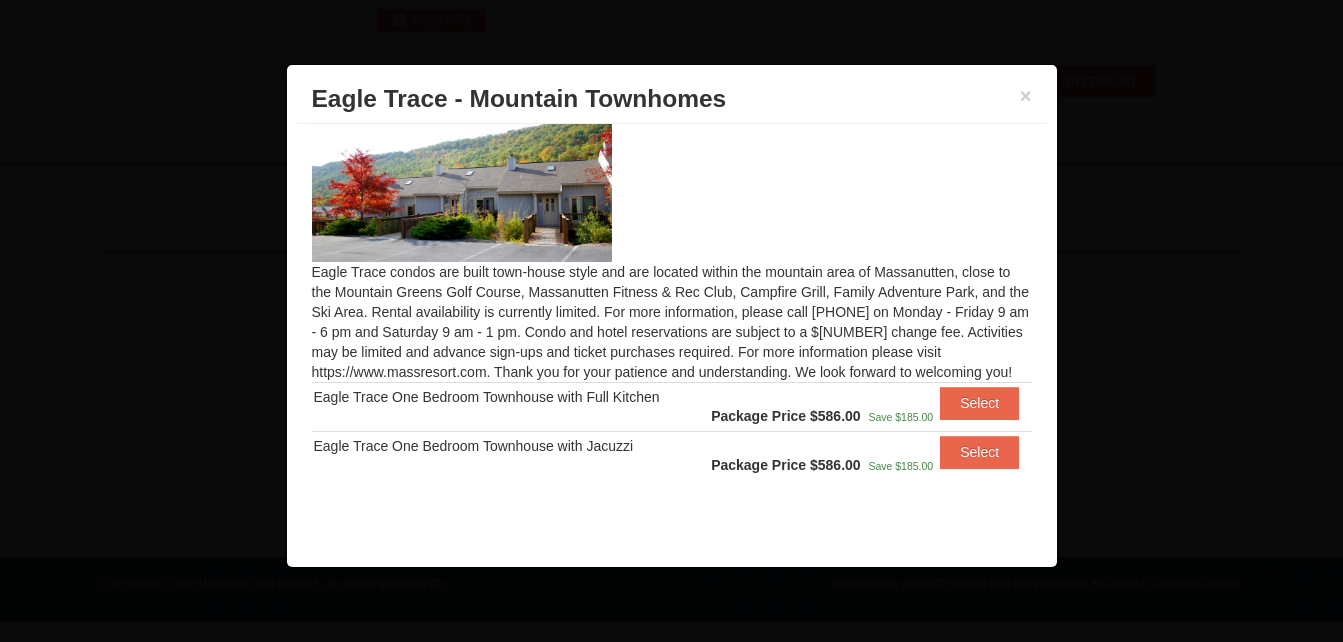 scroll, scrollTop: 41, scrollLeft: 0, axis: vertical 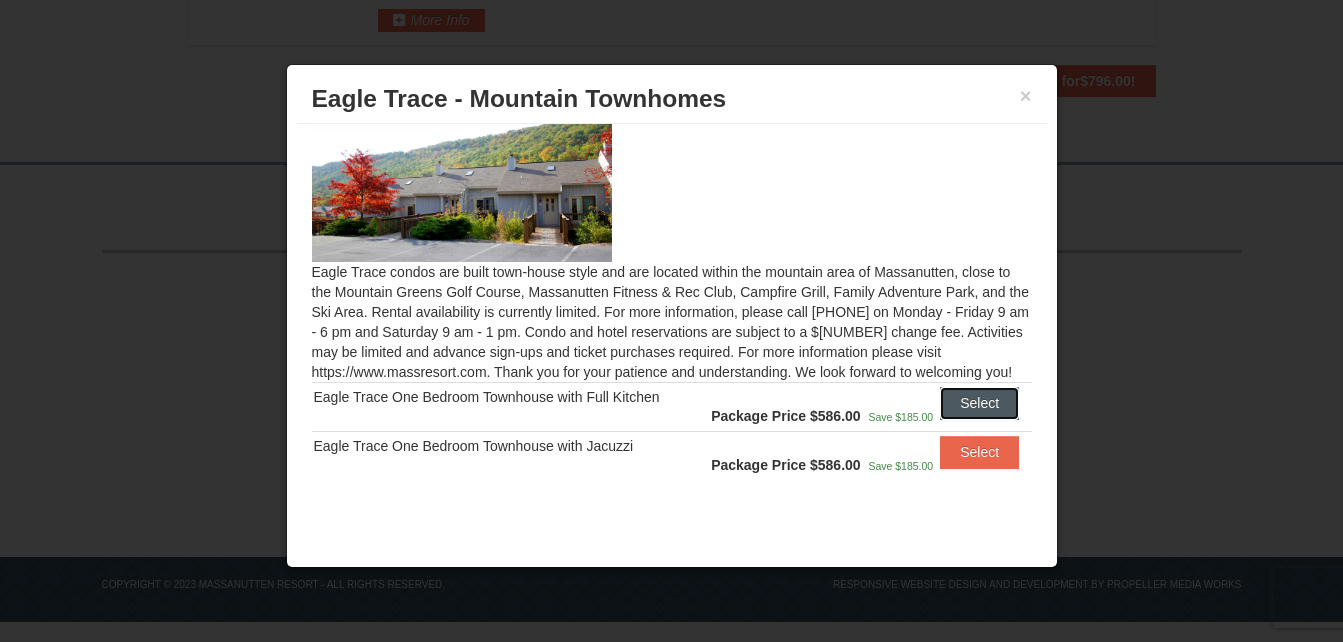 click on "Select" at bounding box center [979, 403] 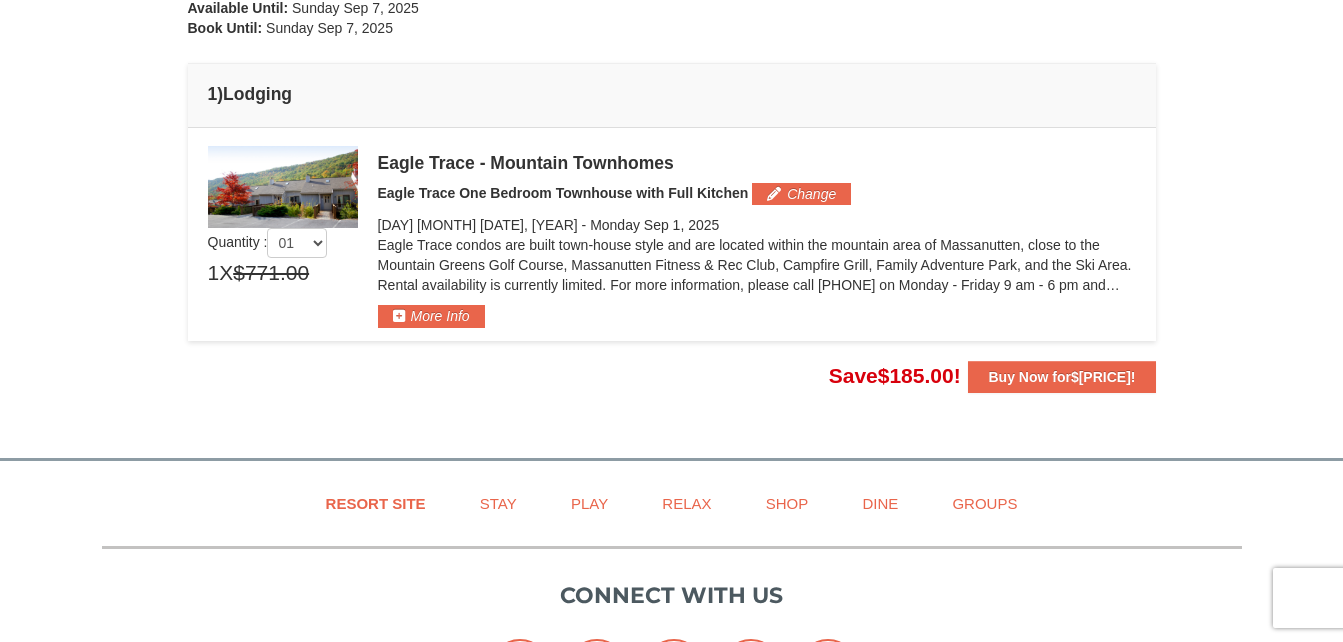 scroll, scrollTop: 466, scrollLeft: 0, axis: vertical 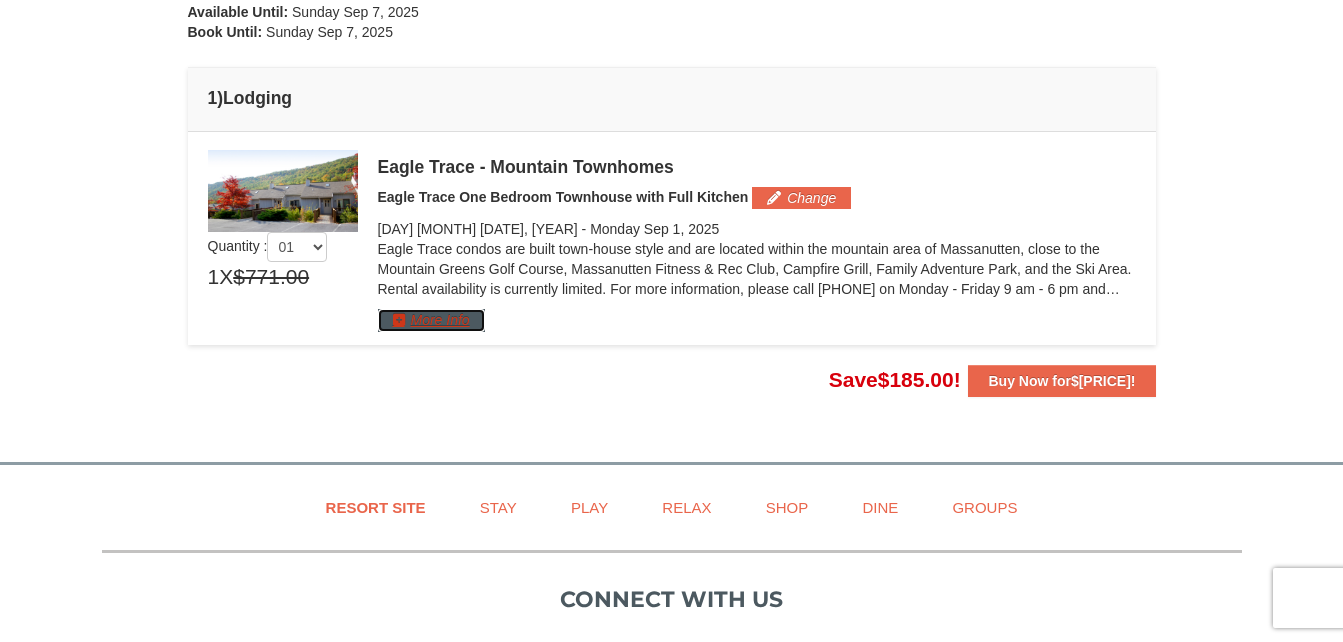 click on "More Info" at bounding box center [431, 320] 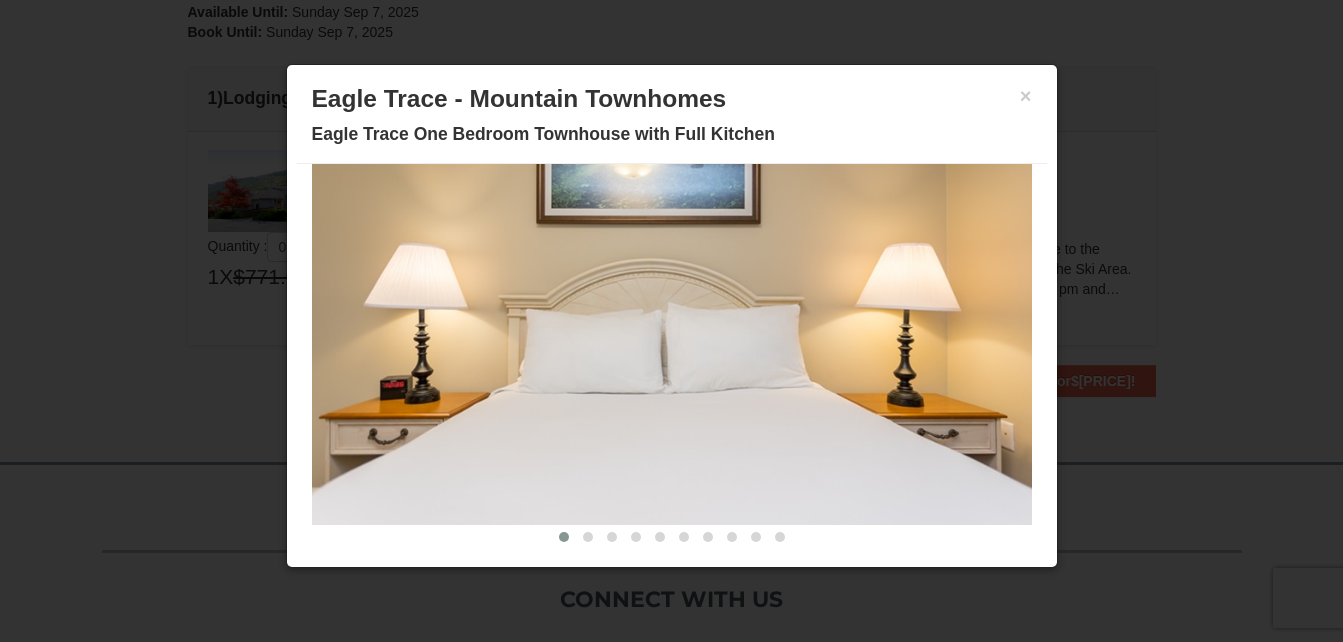 scroll, scrollTop: 113, scrollLeft: 0, axis: vertical 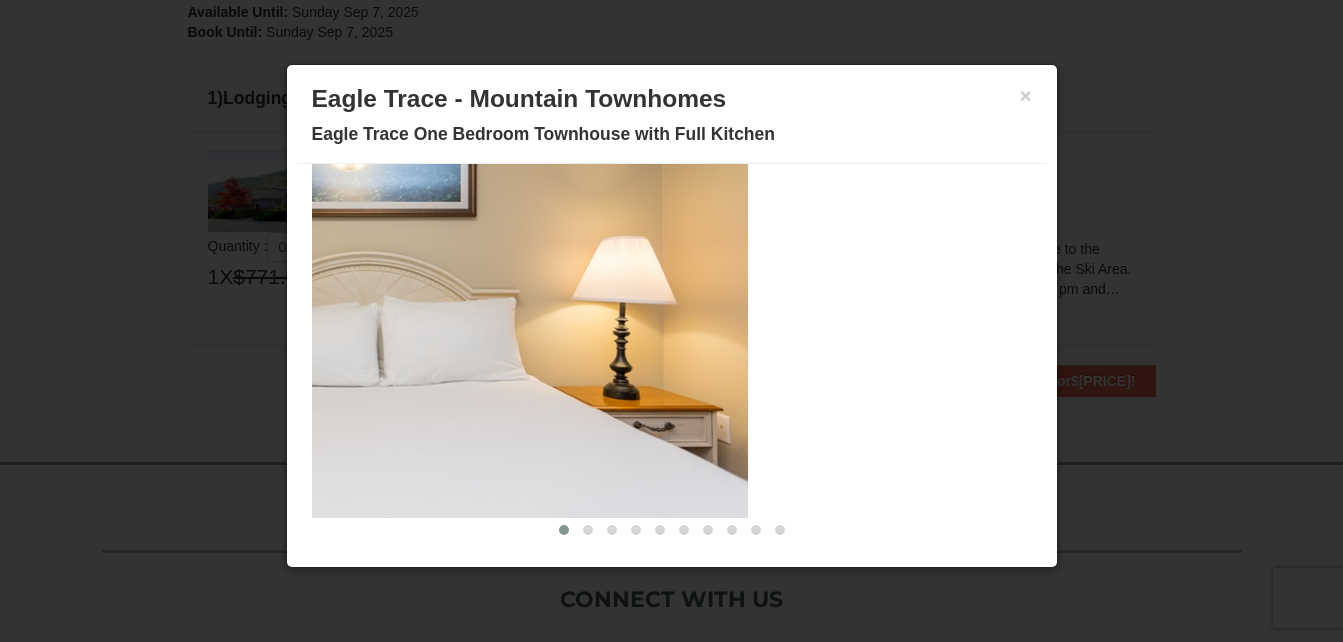 drag, startPoint x: 834, startPoint y: 370, endPoint x: 331, endPoint y: 367, distance: 503.00894 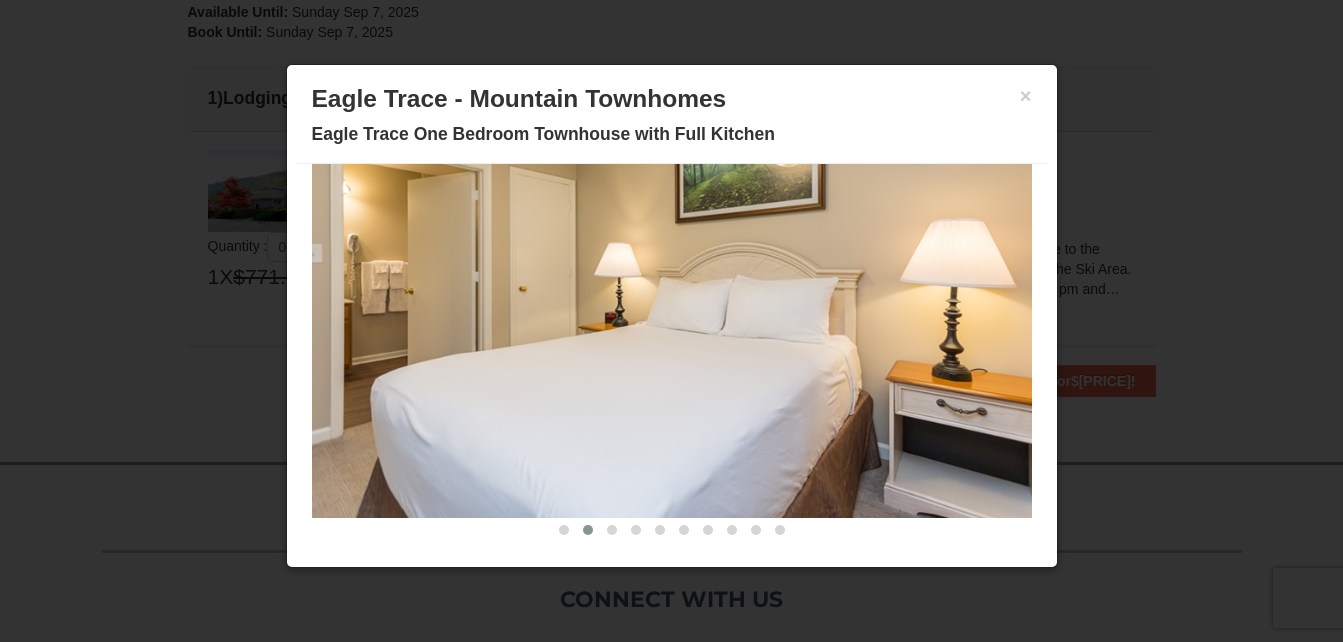 drag, startPoint x: 919, startPoint y: 393, endPoint x: 394, endPoint y: 369, distance: 525.5483 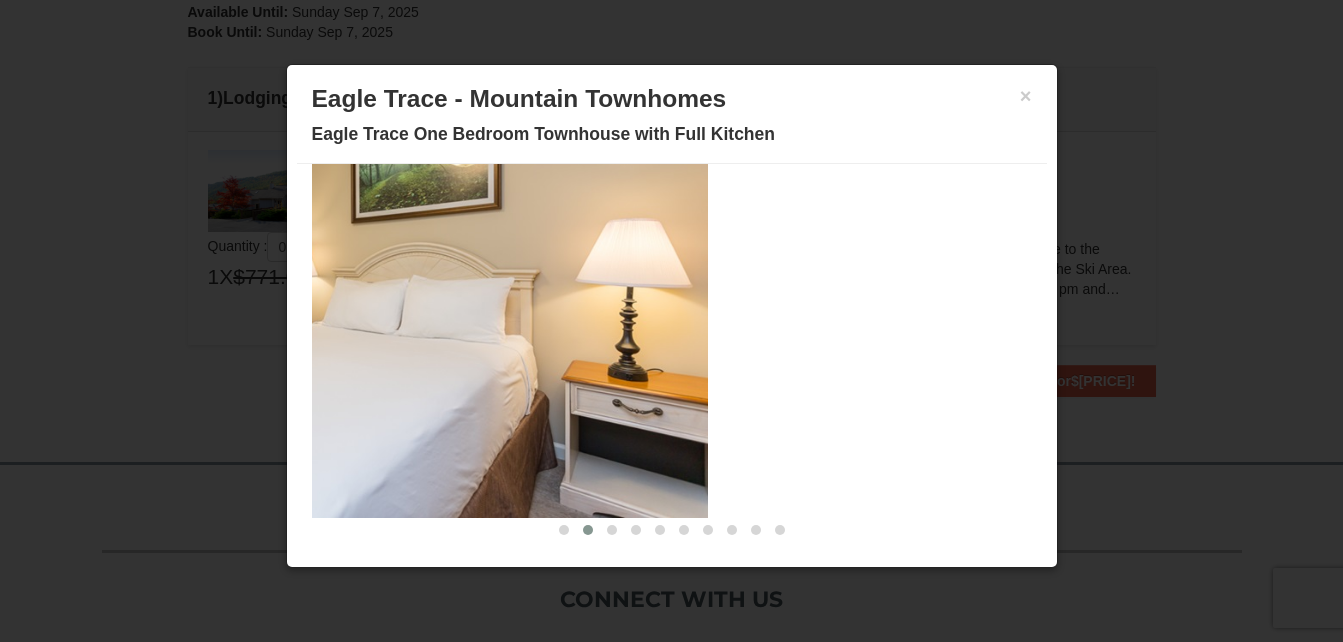 drag, startPoint x: 855, startPoint y: 380, endPoint x: 262, endPoint y: 379, distance: 593.00085 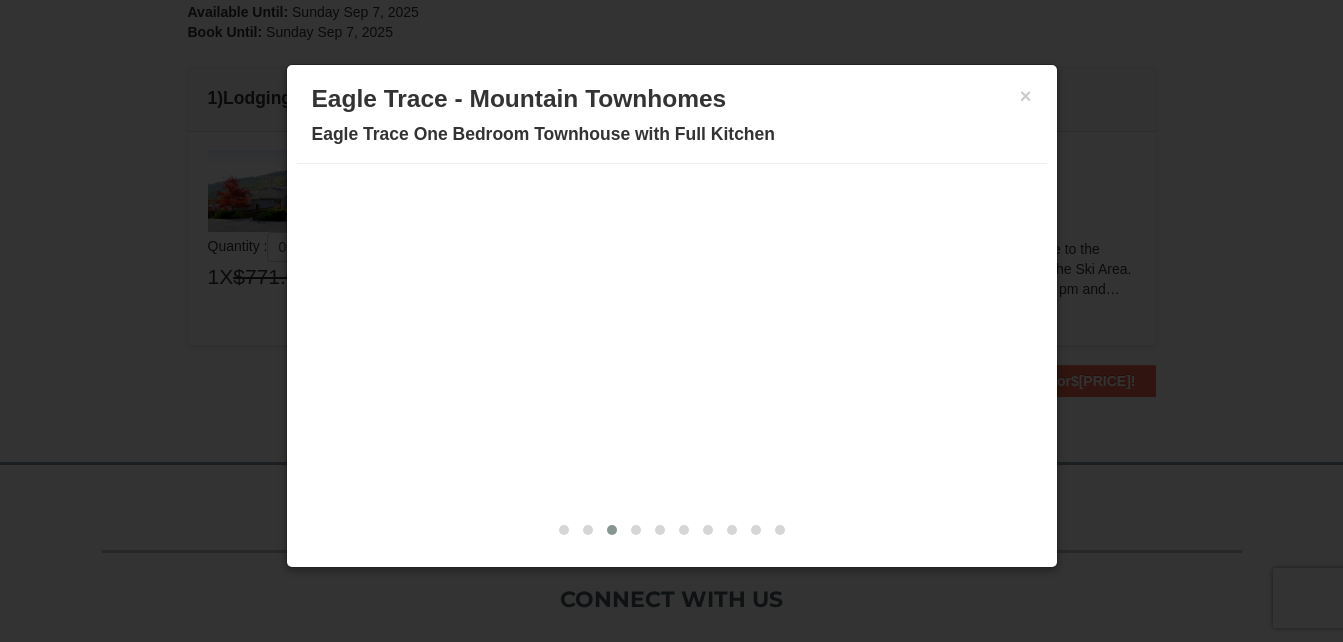 drag, startPoint x: 902, startPoint y: 399, endPoint x: 368, endPoint y: 398, distance: 534.0009 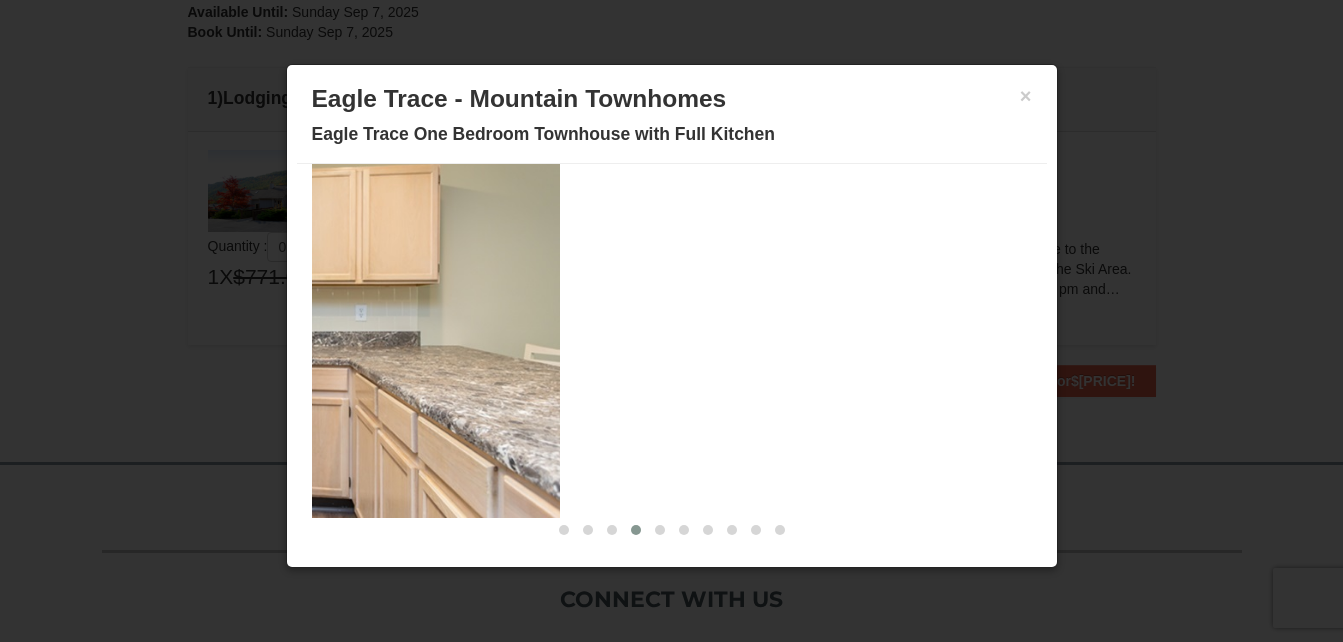 drag, startPoint x: 834, startPoint y: 379, endPoint x: 342, endPoint y: 379, distance: 492 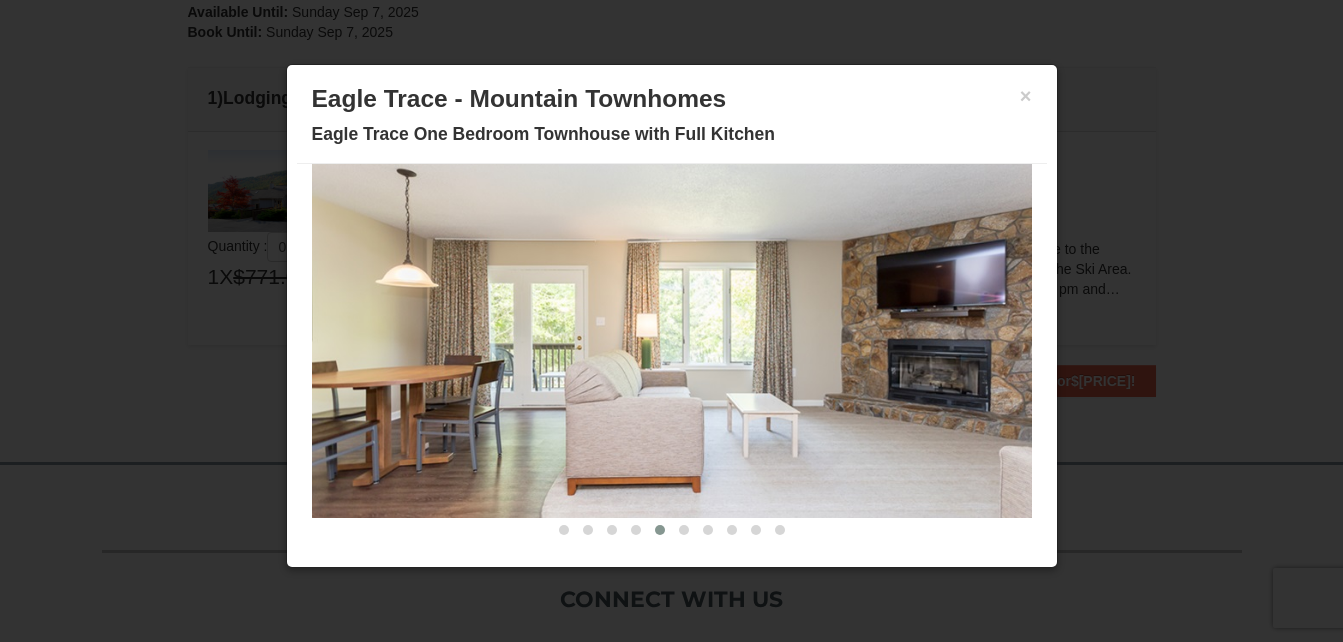 drag, startPoint x: 954, startPoint y: 417, endPoint x: 762, endPoint y: 409, distance: 192.1666 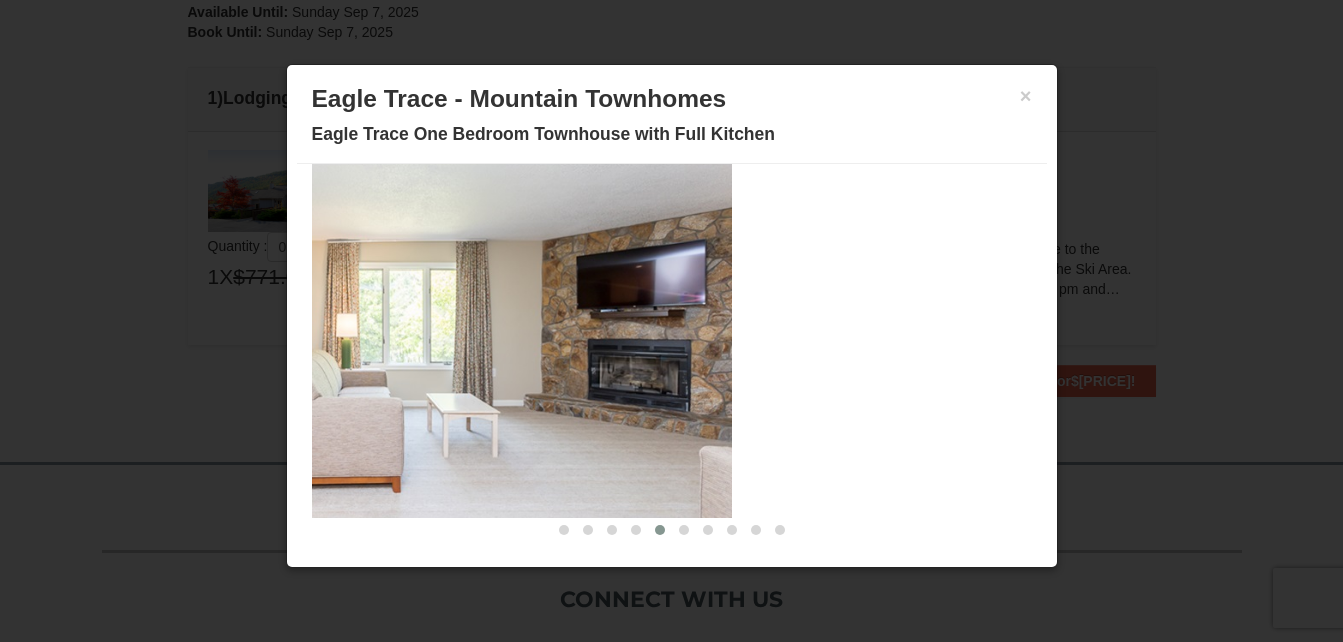 drag, startPoint x: 885, startPoint y: 404, endPoint x: 281, endPoint y: 404, distance: 604 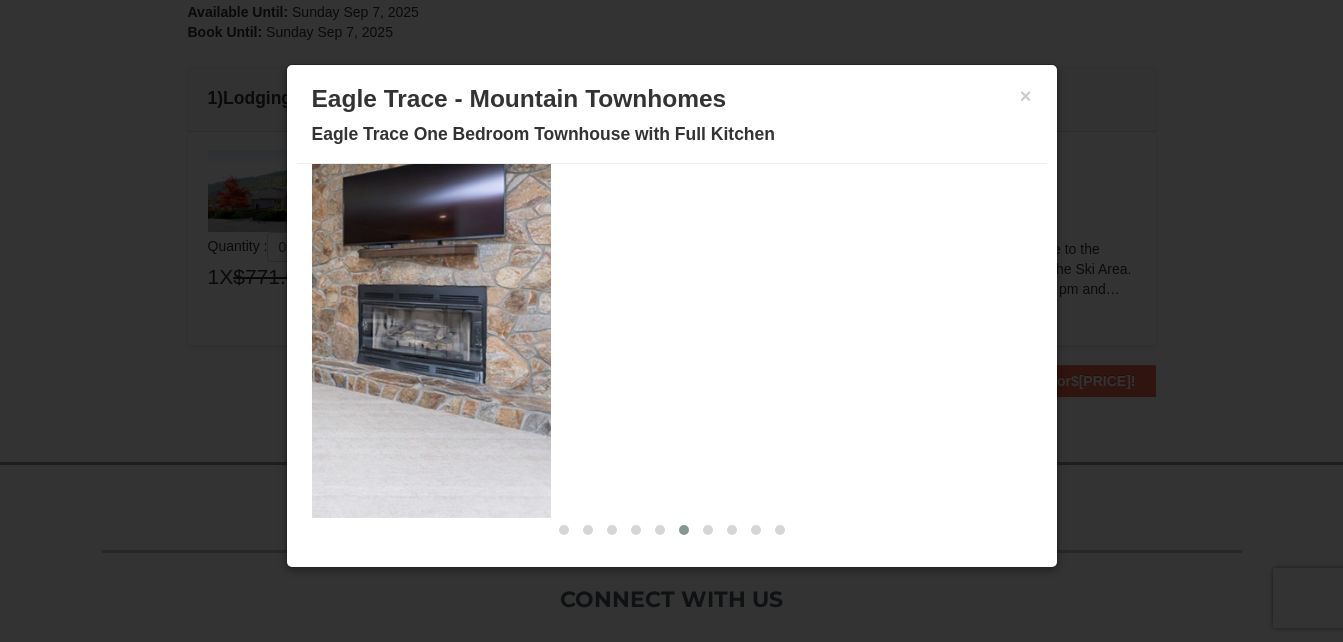 drag, startPoint x: 880, startPoint y: 380, endPoint x: 298, endPoint y: 394, distance: 582.16833 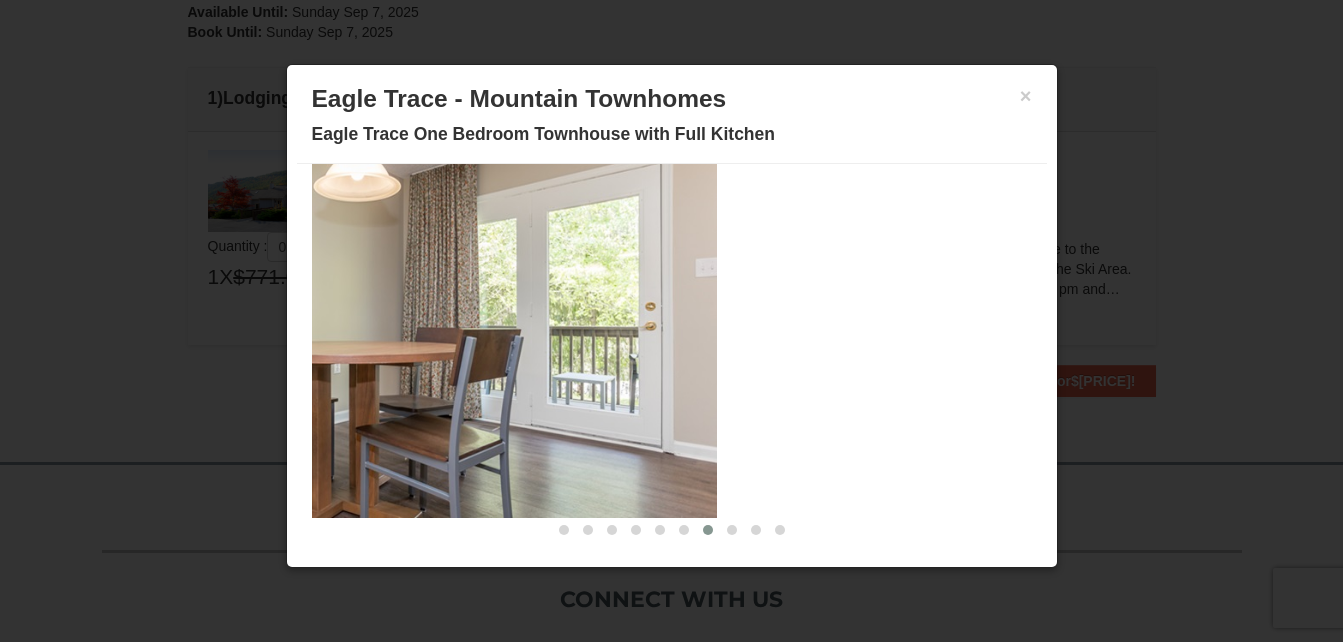 drag, startPoint x: 846, startPoint y: 388, endPoint x: 257, endPoint y: 382, distance: 589.0306 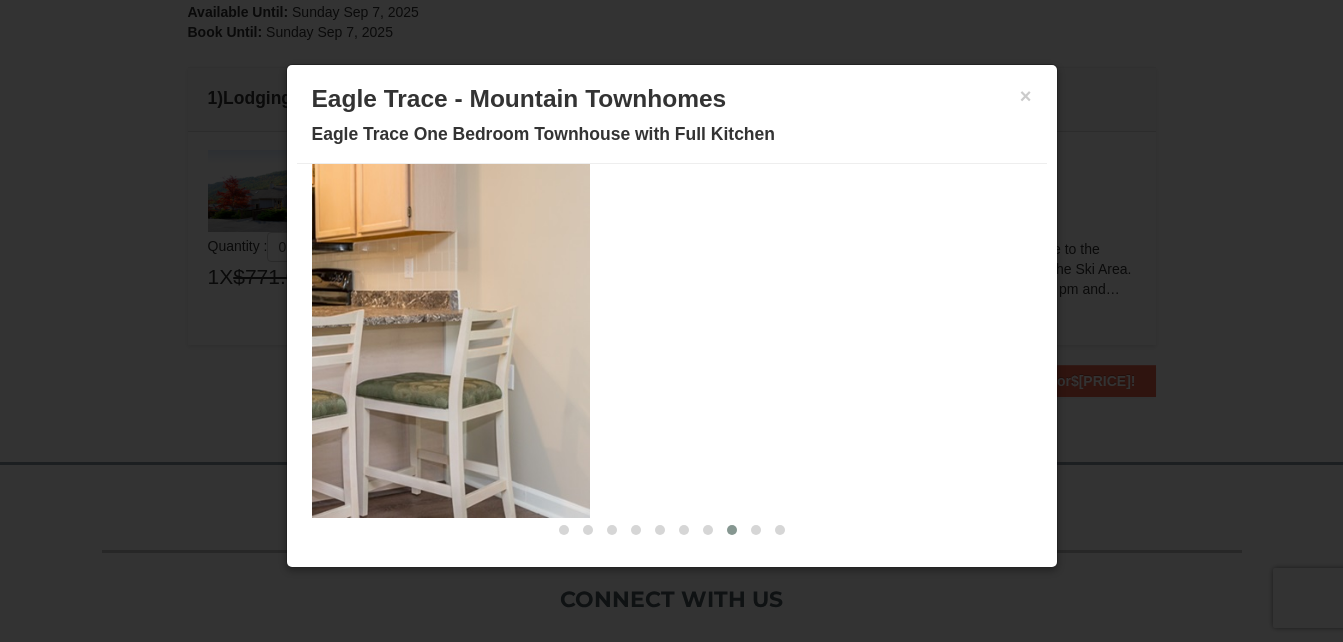 drag, startPoint x: 918, startPoint y: 405, endPoint x: 350, endPoint y: 416, distance: 568.1065 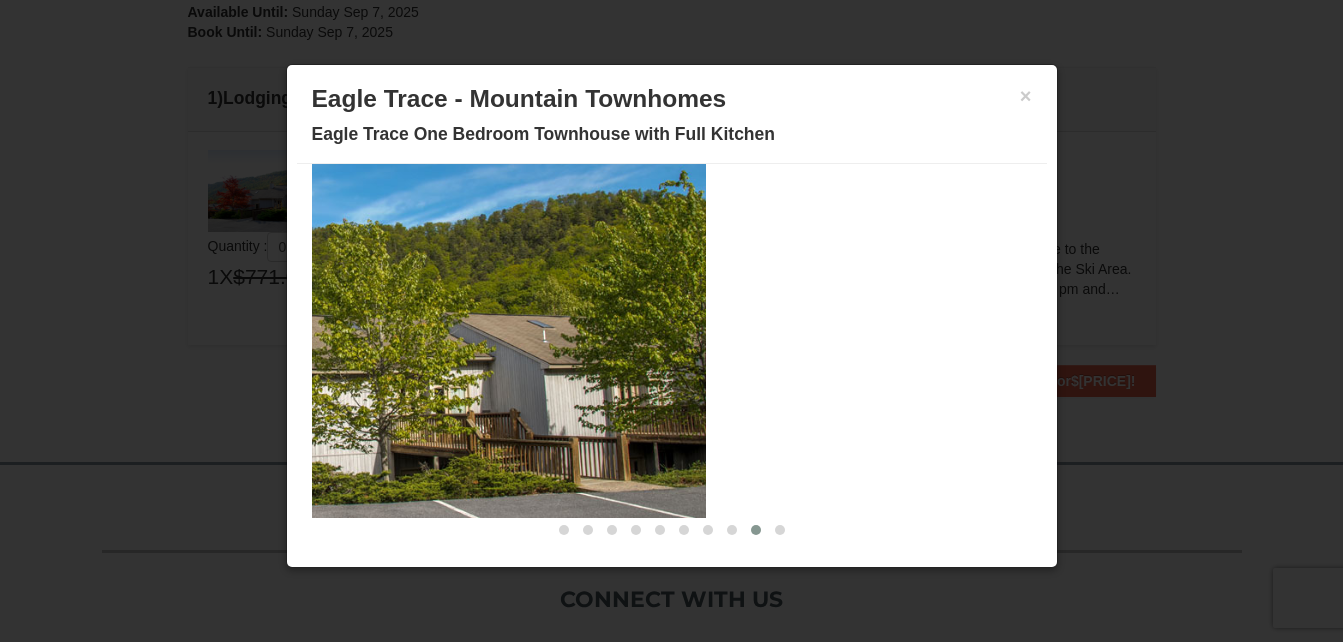 drag, startPoint x: 868, startPoint y: 415, endPoint x: 114, endPoint y: 384, distance: 754.637 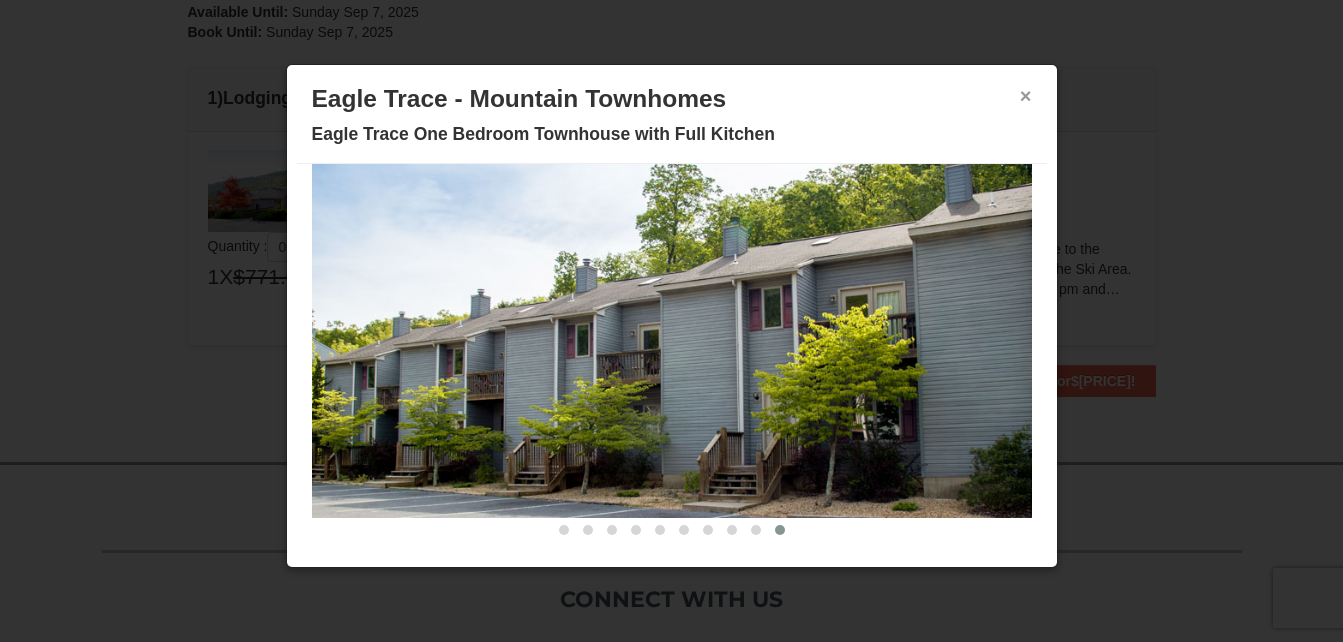 click on "×" at bounding box center (1026, 96) 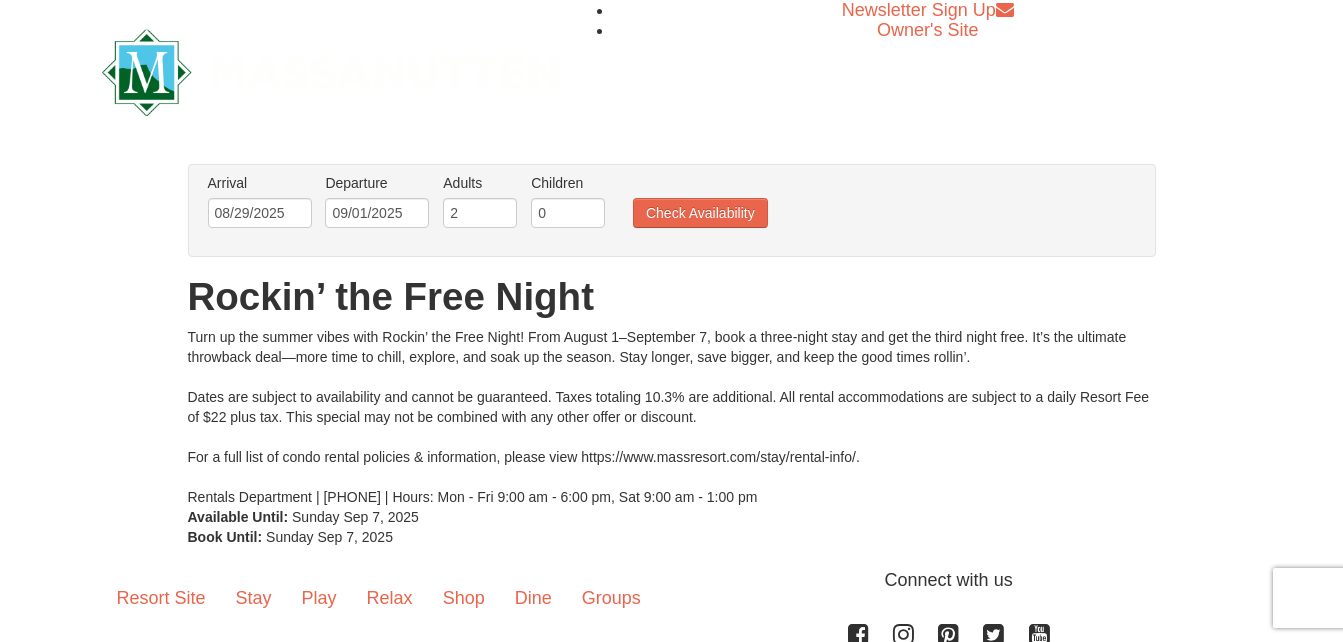 scroll, scrollTop: 0, scrollLeft: 0, axis: both 